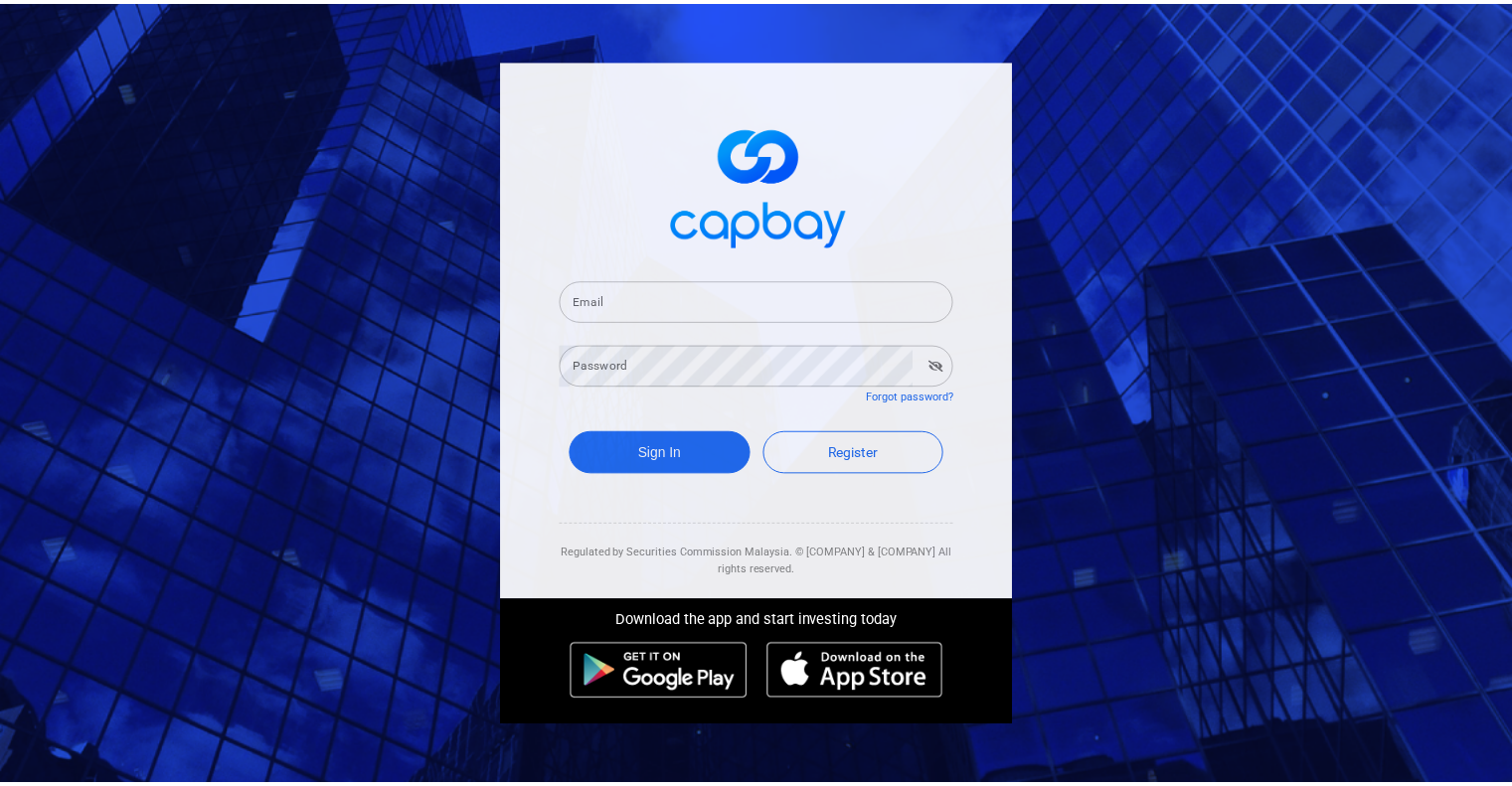 scroll, scrollTop: 0, scrollLeft: 0, axis: both 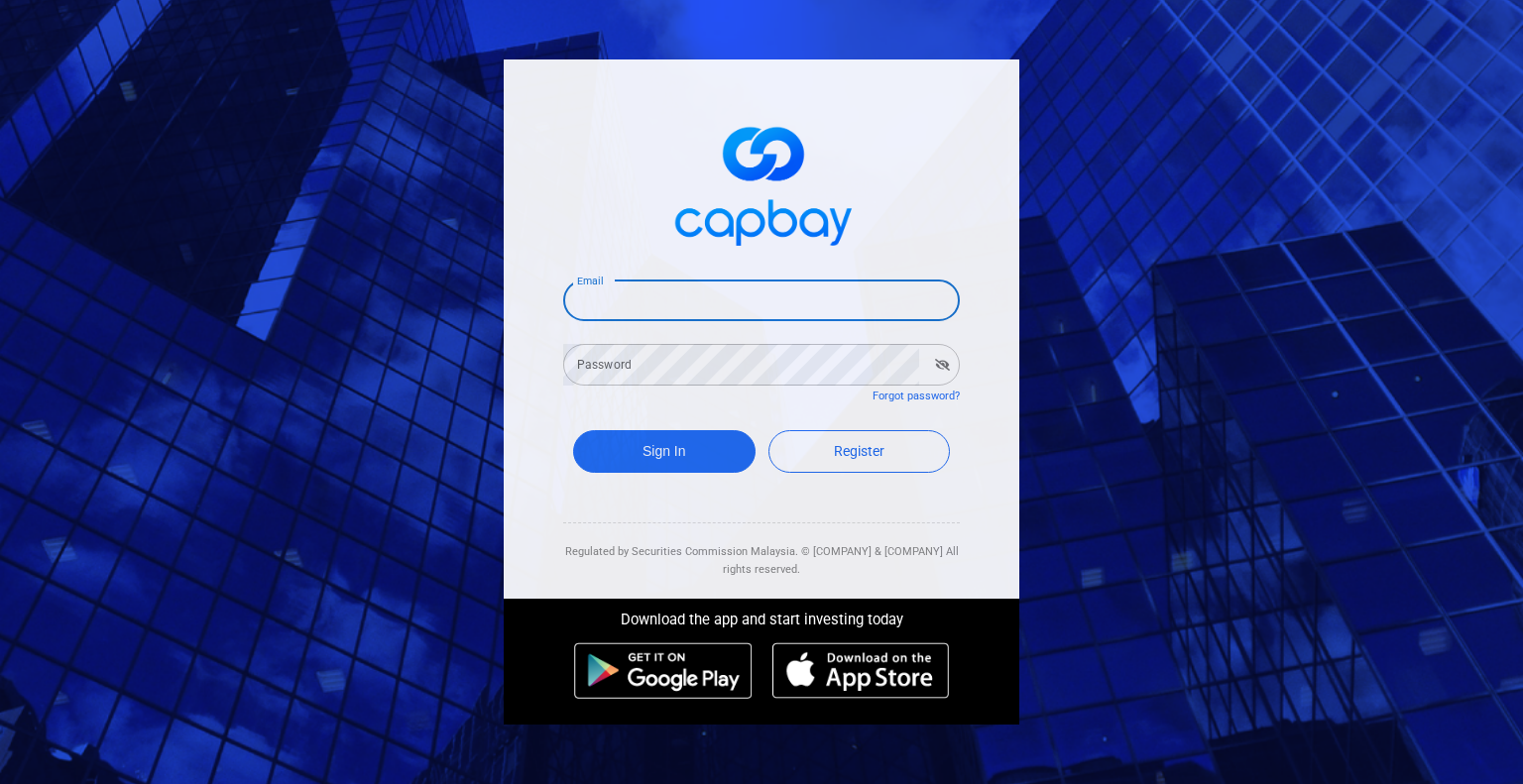 click on "Email" at bounding box center [762, 300] 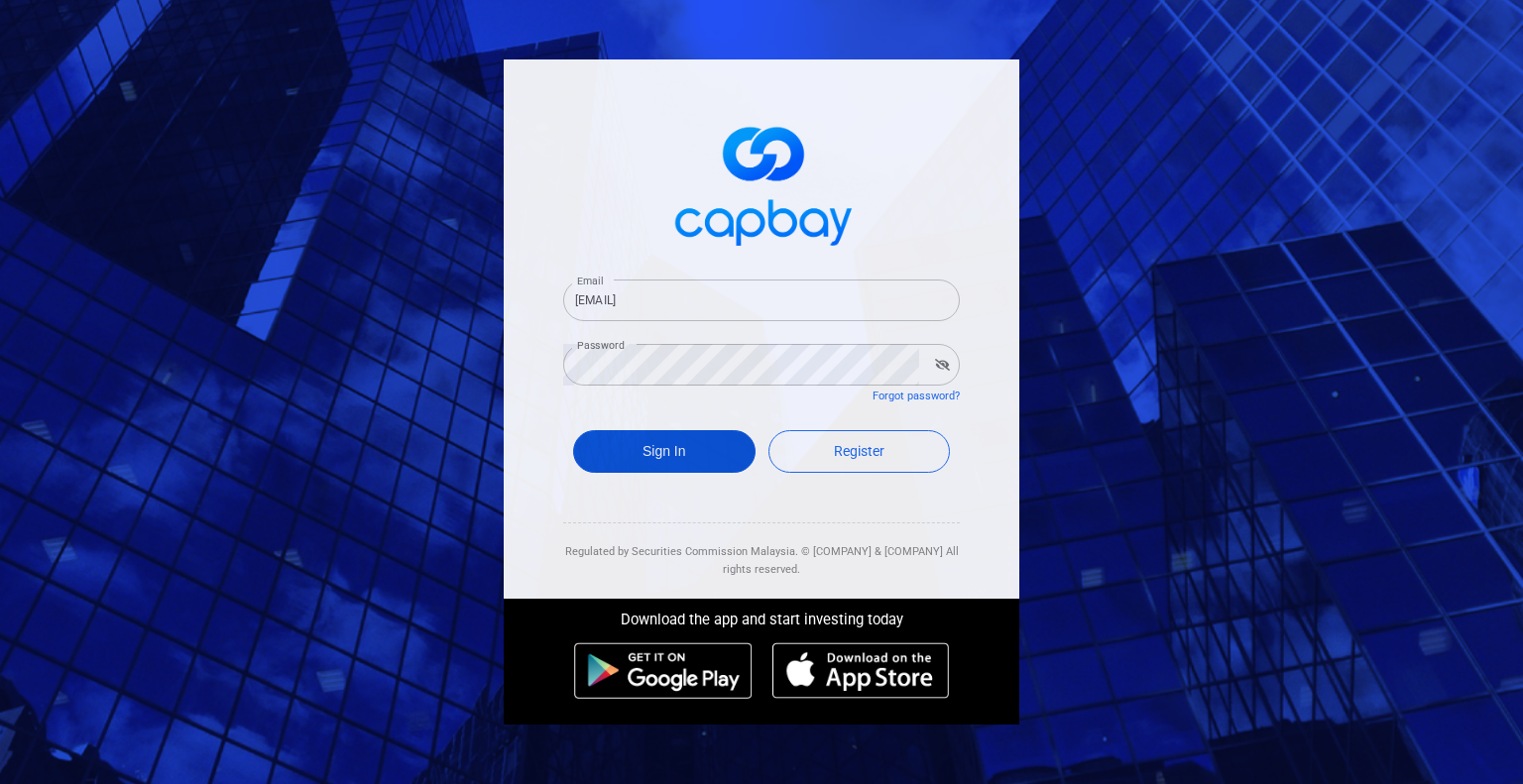 click on "Sign In" at bounding box center [664, 451] 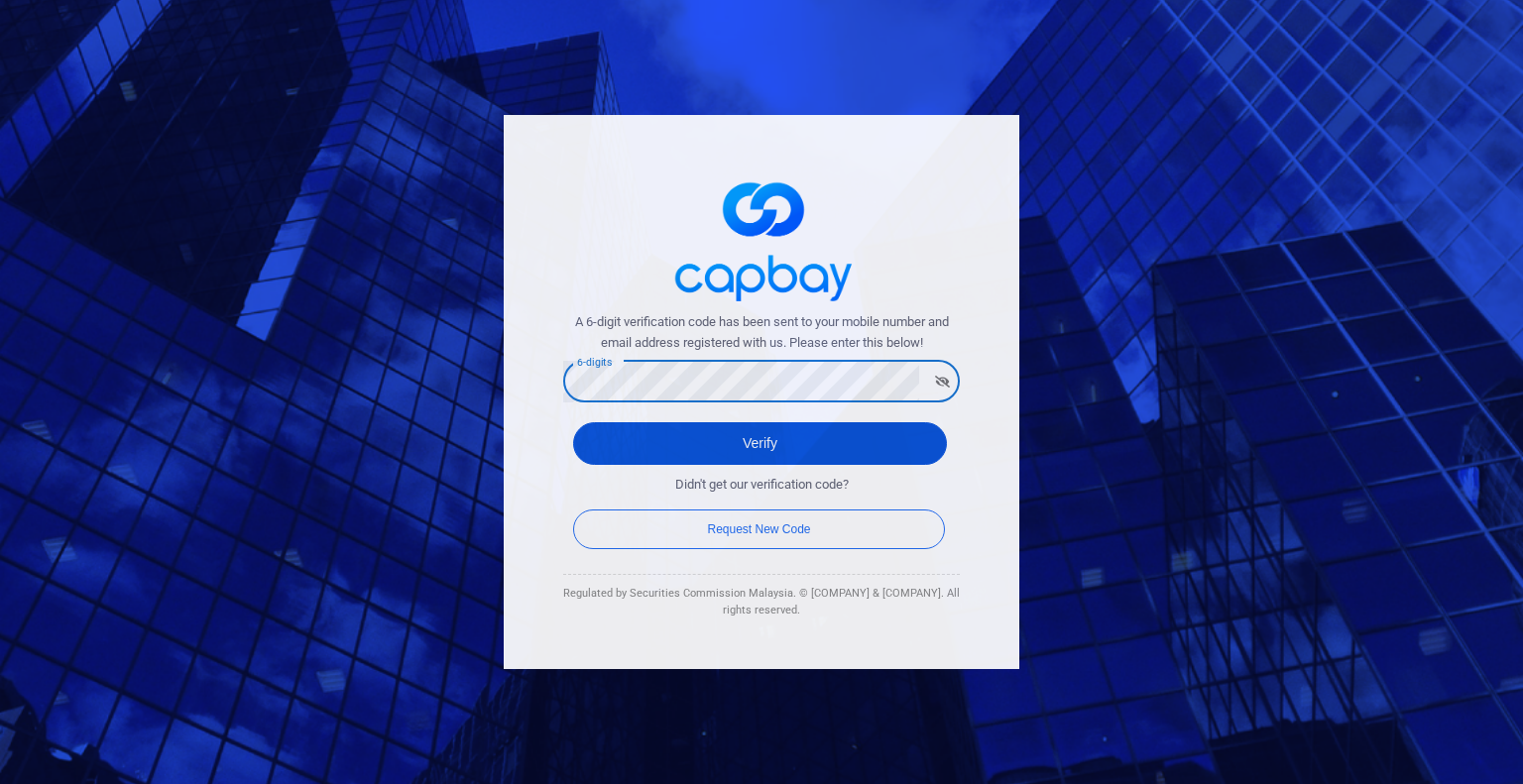 click on "Verify" at bounding box center (760, 443) 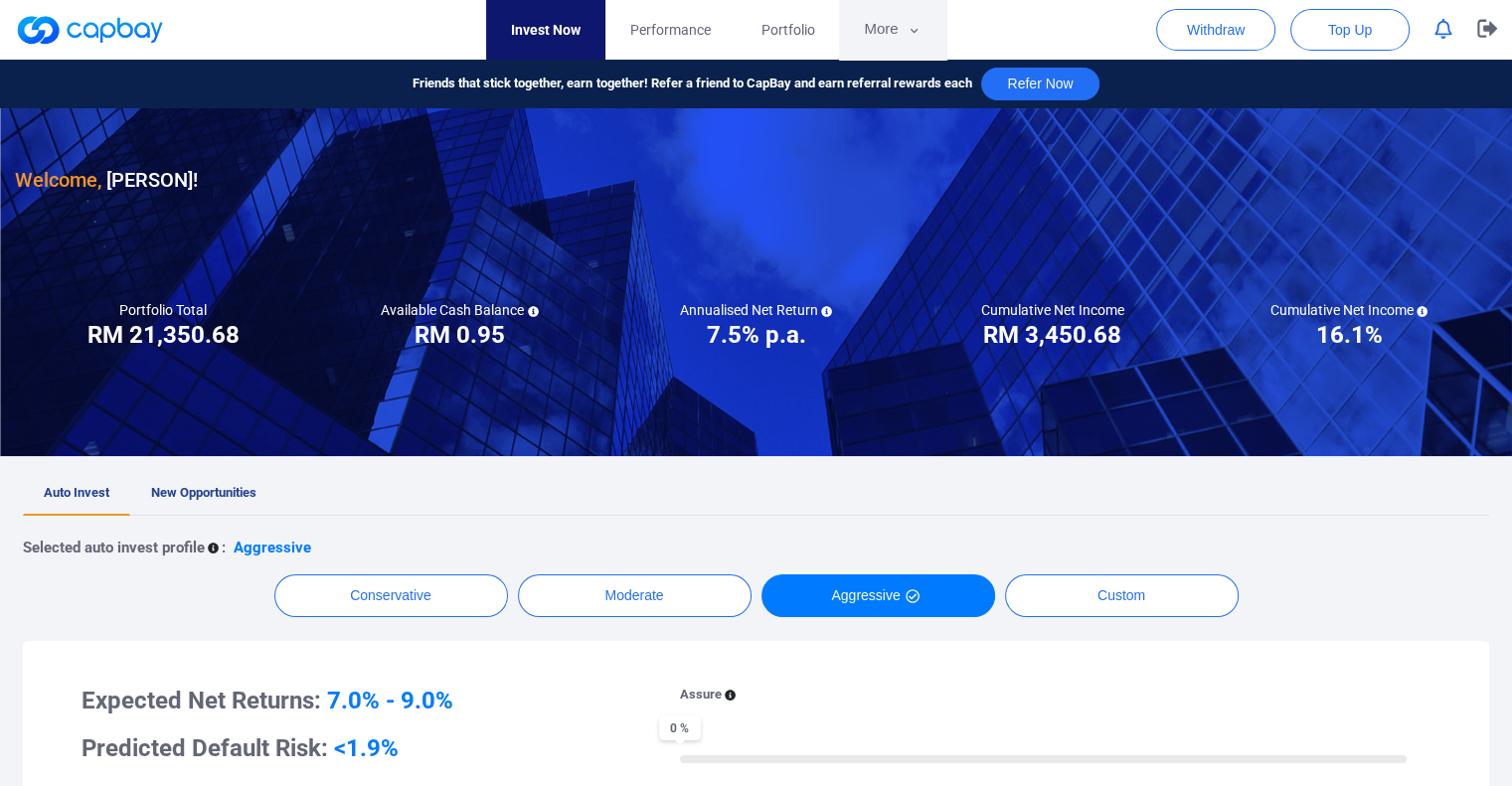 click on "More" at bounding box center [892, 30] 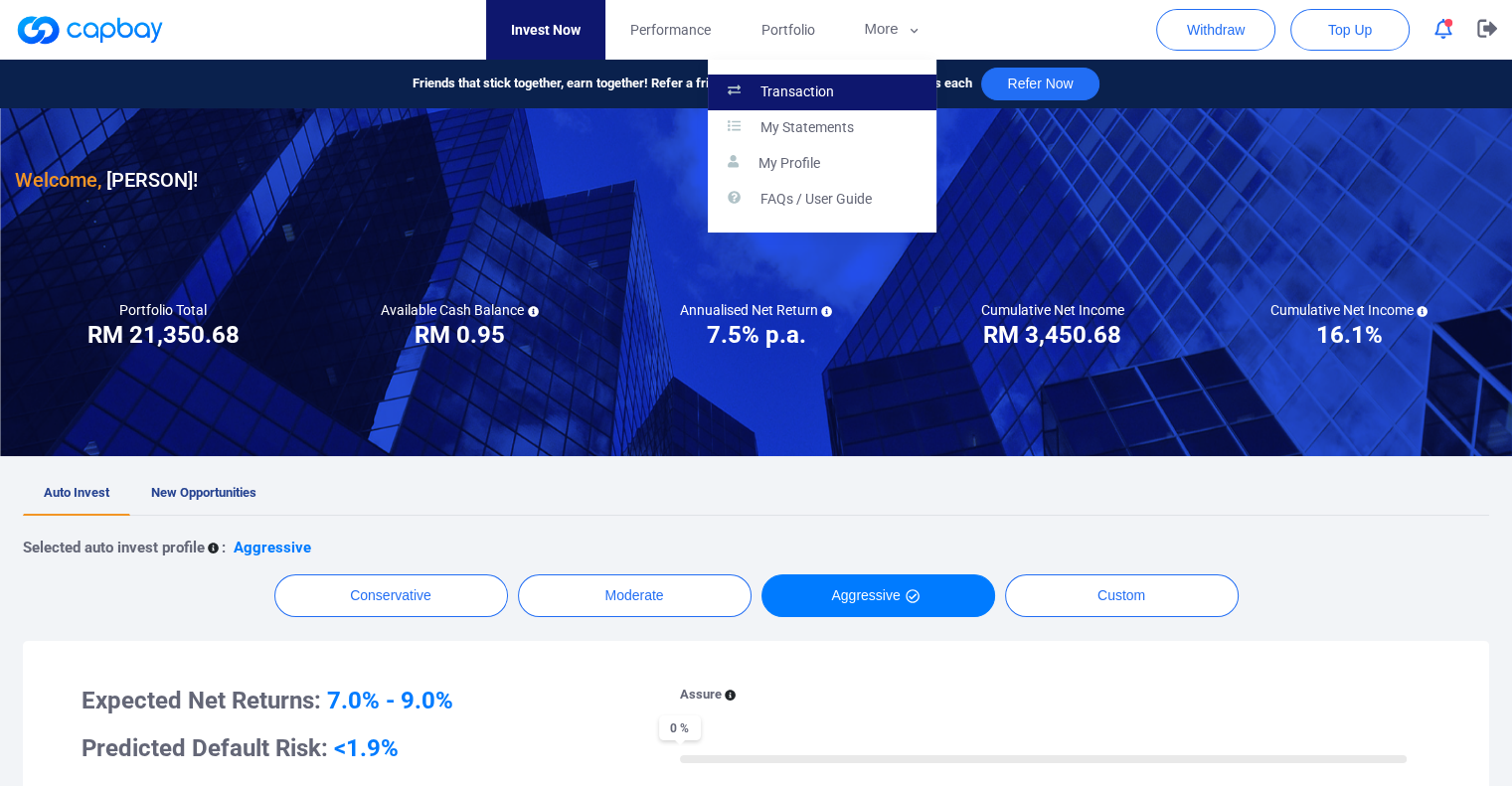 click on "Transaction" at bounding box center (797, 92) 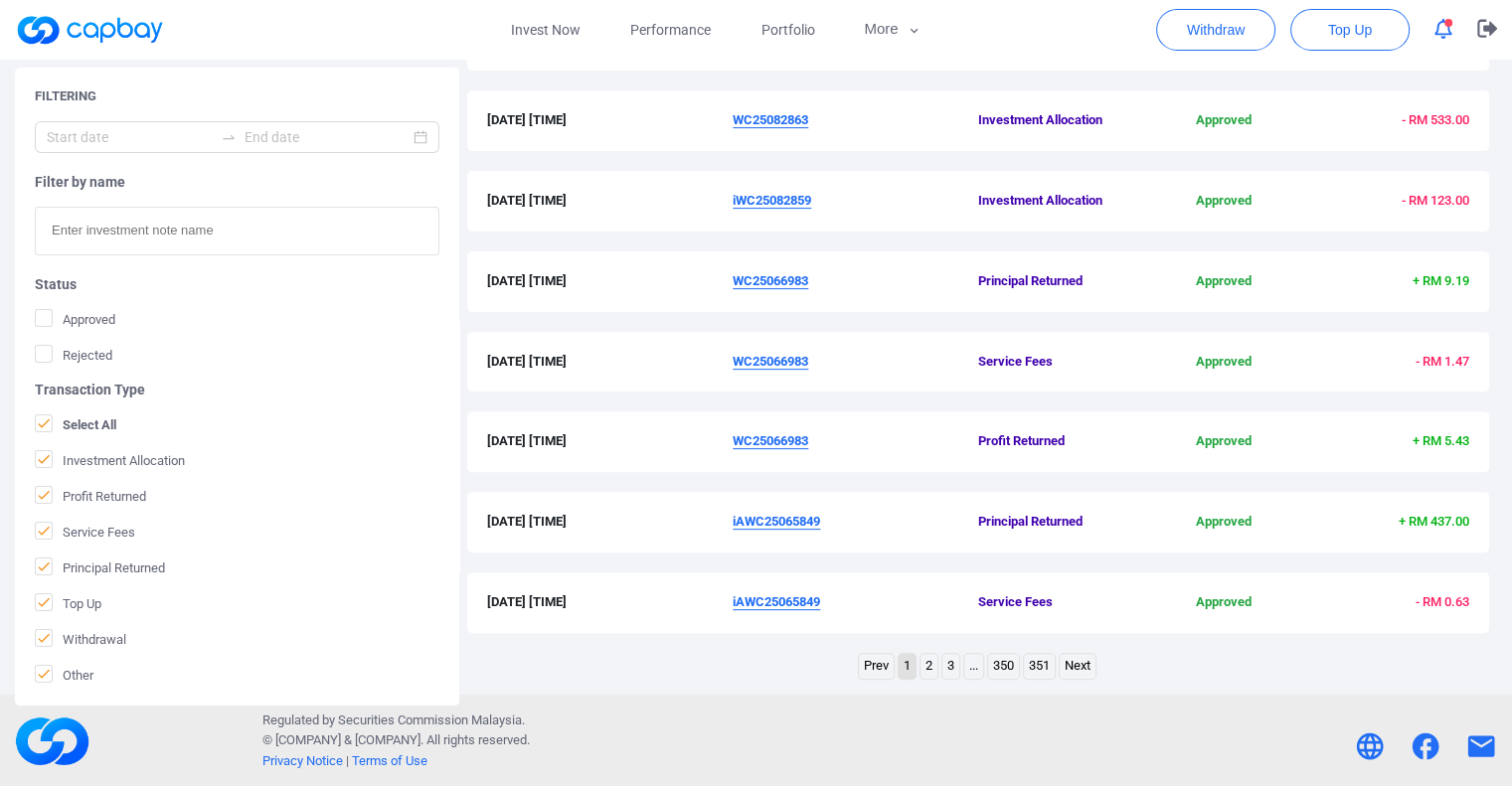 scroll, scrollTop: 628, scrollLeft: 0, axis: vertical 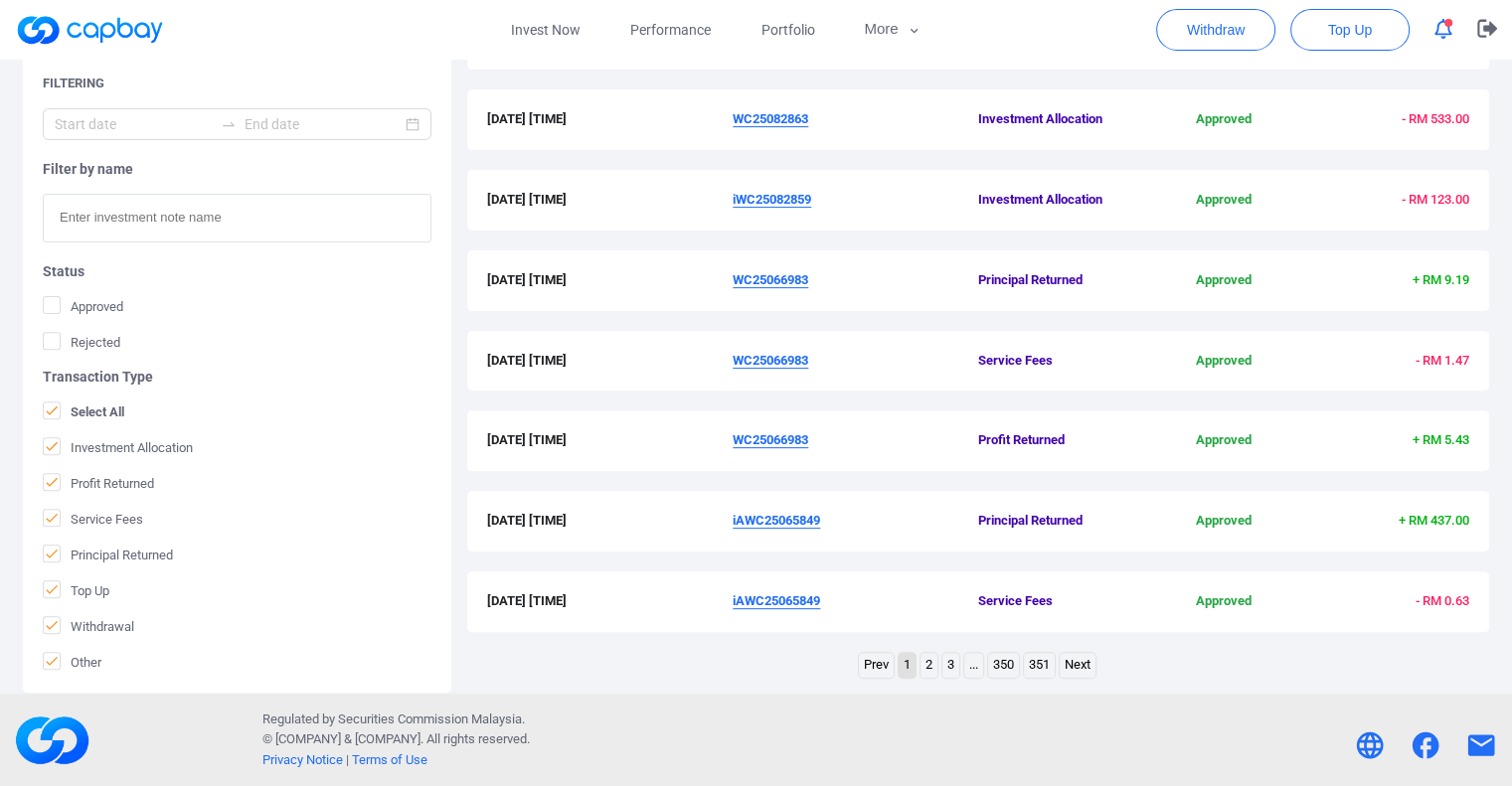 click on "2" at bounding box center (928, 665) 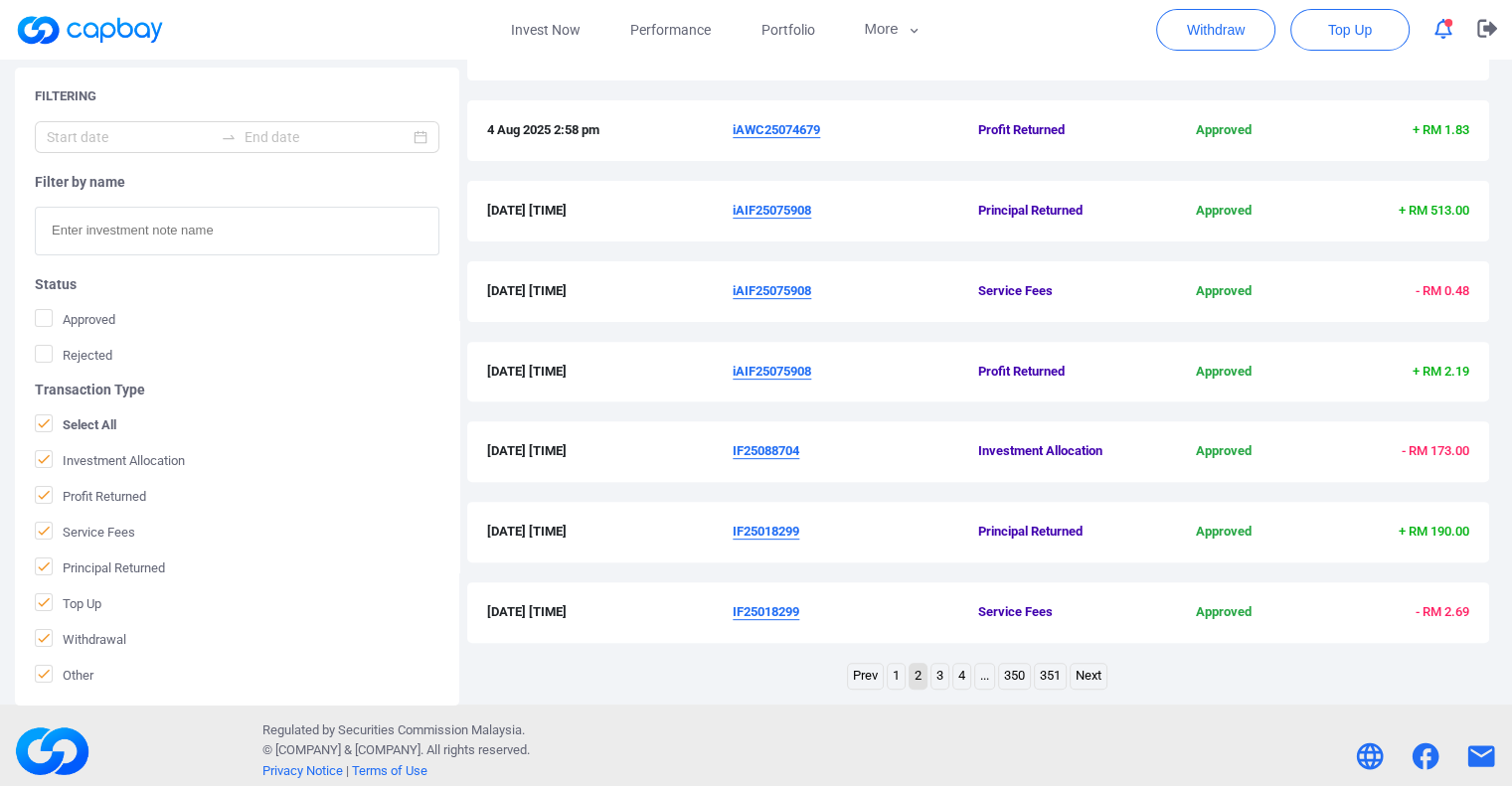 scroll, scrollTop: 628, scrollLeft: 0, axis: vertical 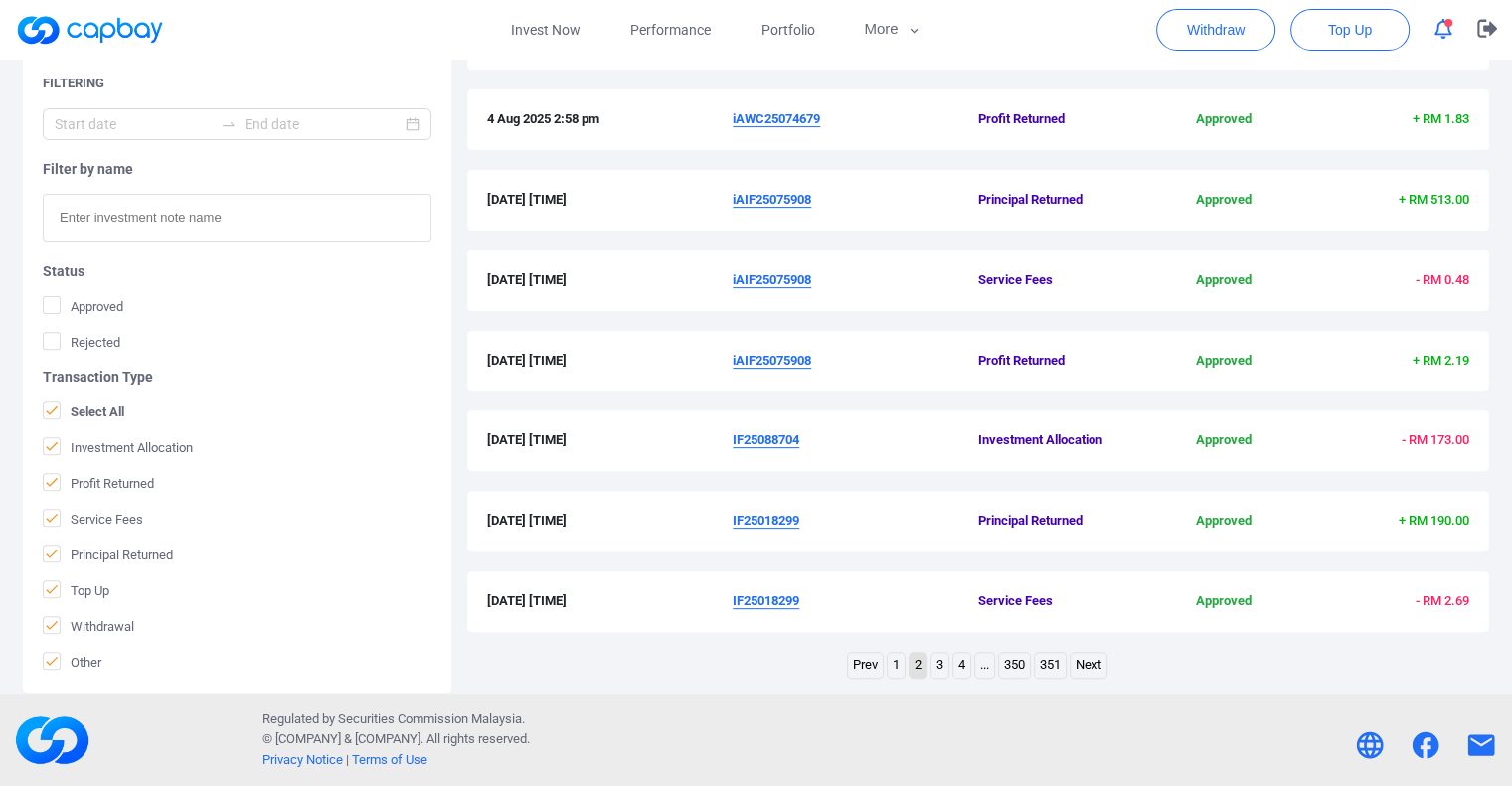 click on "3" at bounding box center (939, 665) 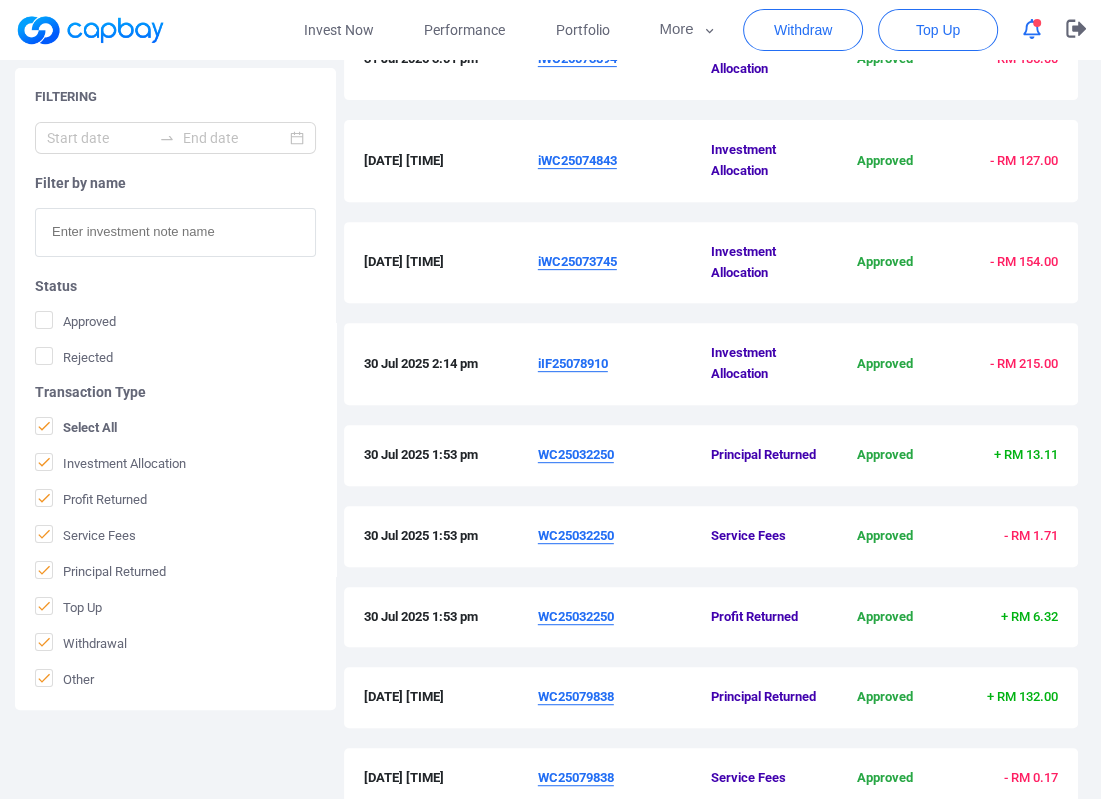 scroll, scrollTop: 695, scrollLeft: 0, axis: vertical 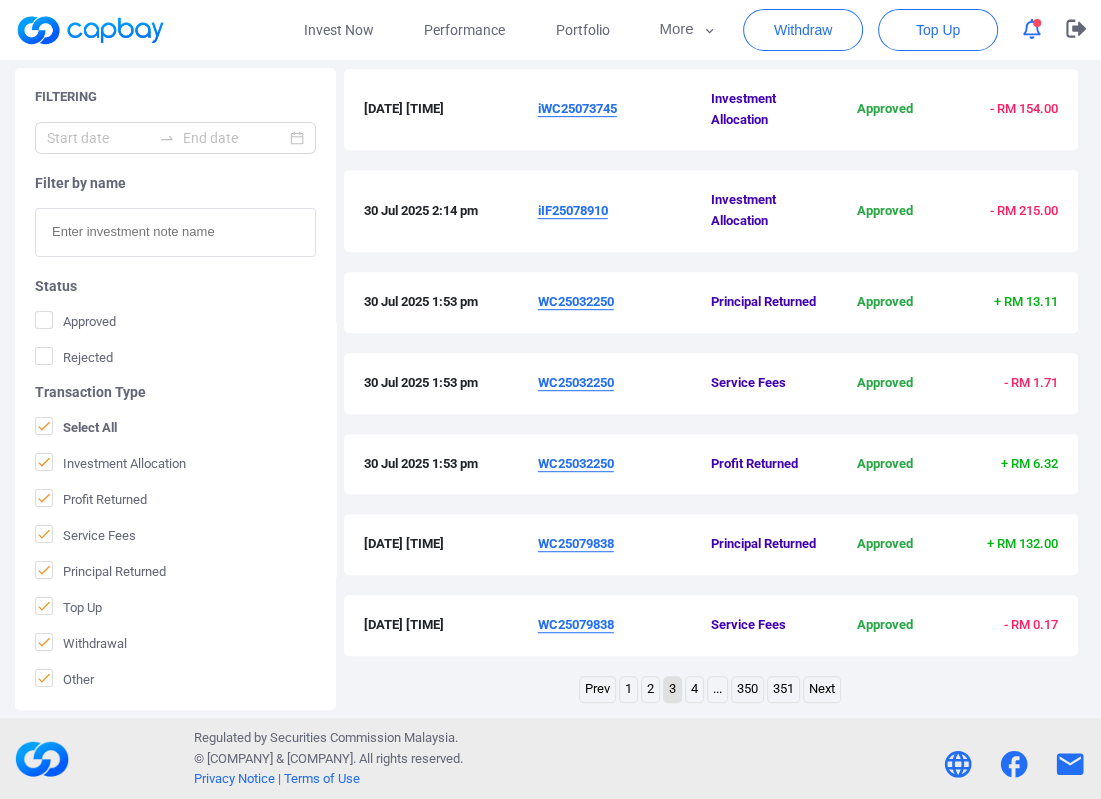 click on "2" at bounding box center [650, 689] 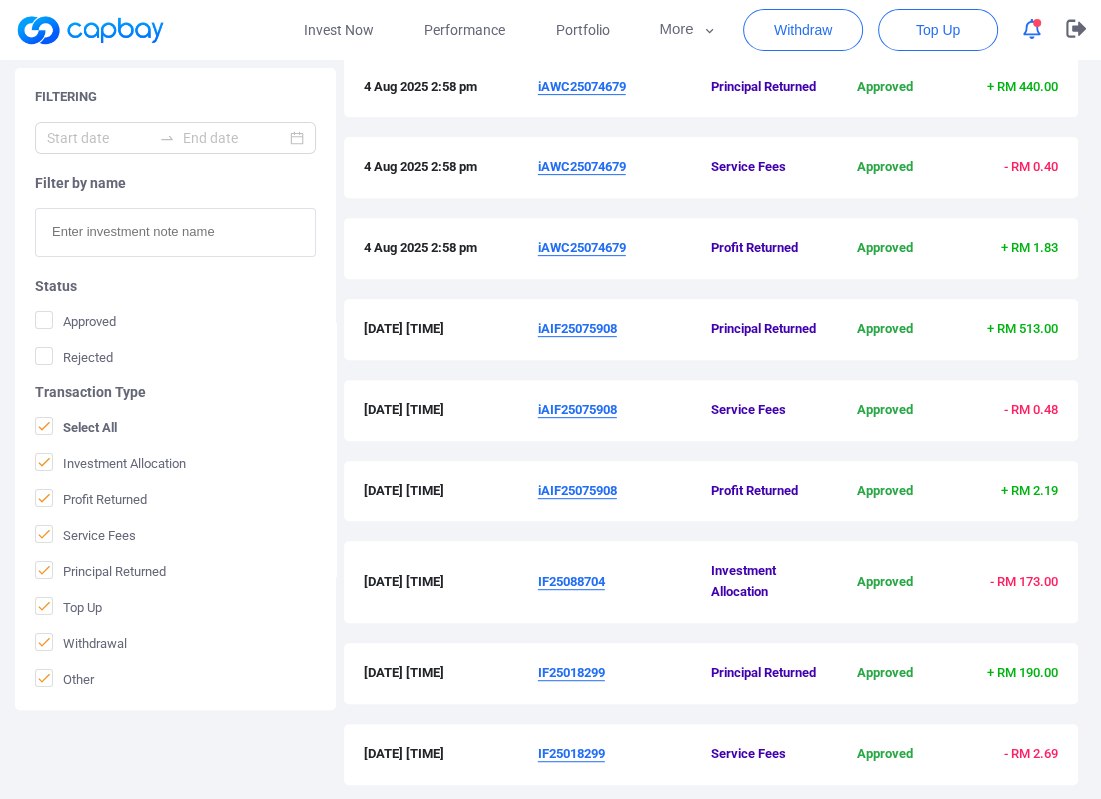 scroll, scrollTop: 632, scrollLeft: 0, axis: vertical 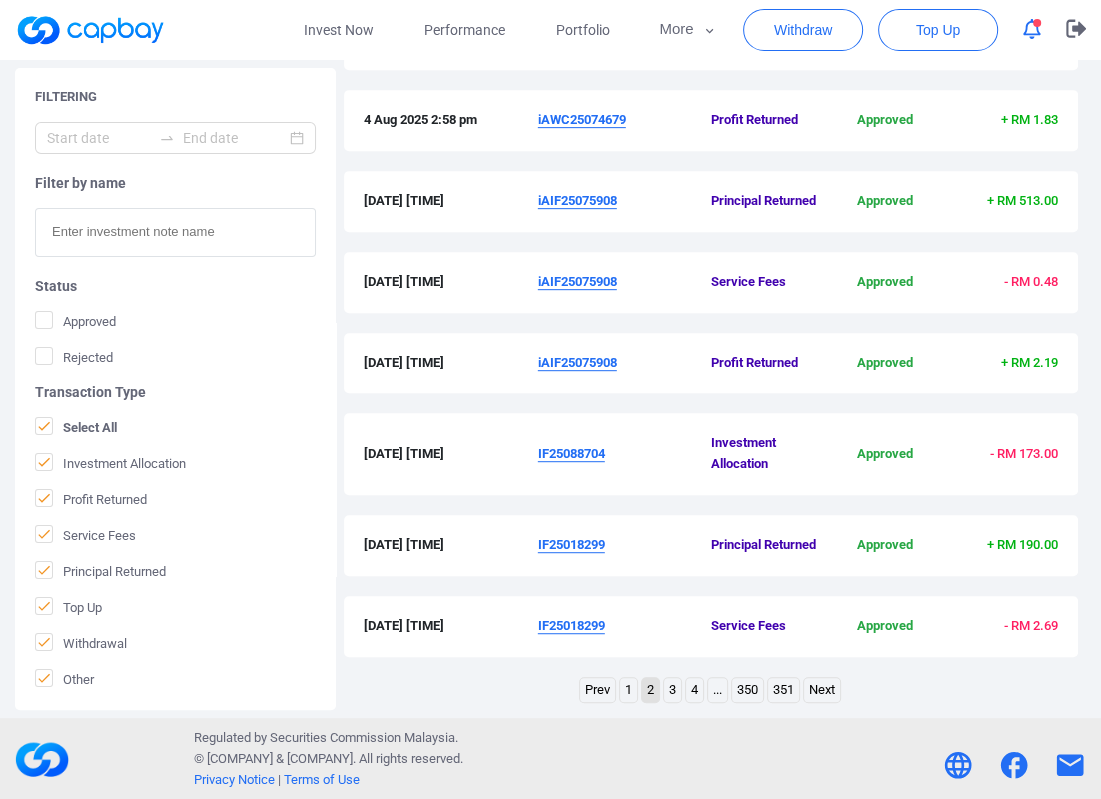 click on "IF25018299" at bounding box center [571, 544] 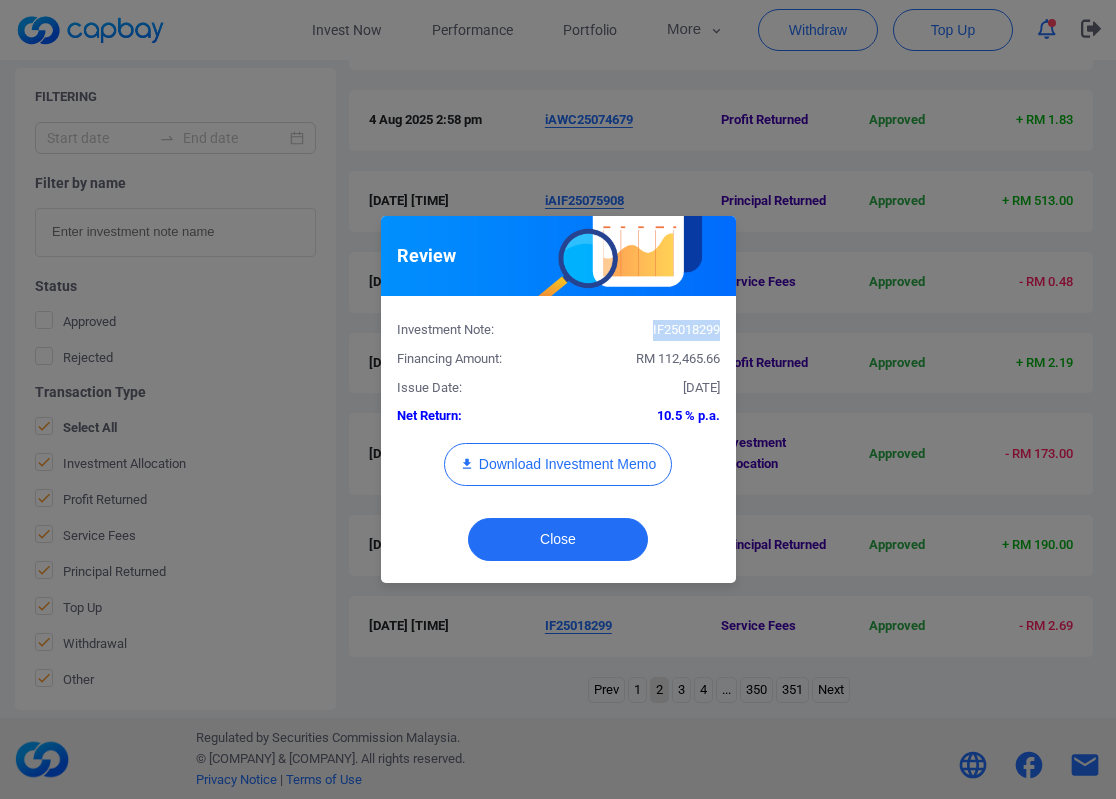drag, startPoint x: 716, startPoint y: 330, endPoint x: 652, endPoint y: 336, distance: 64.28063 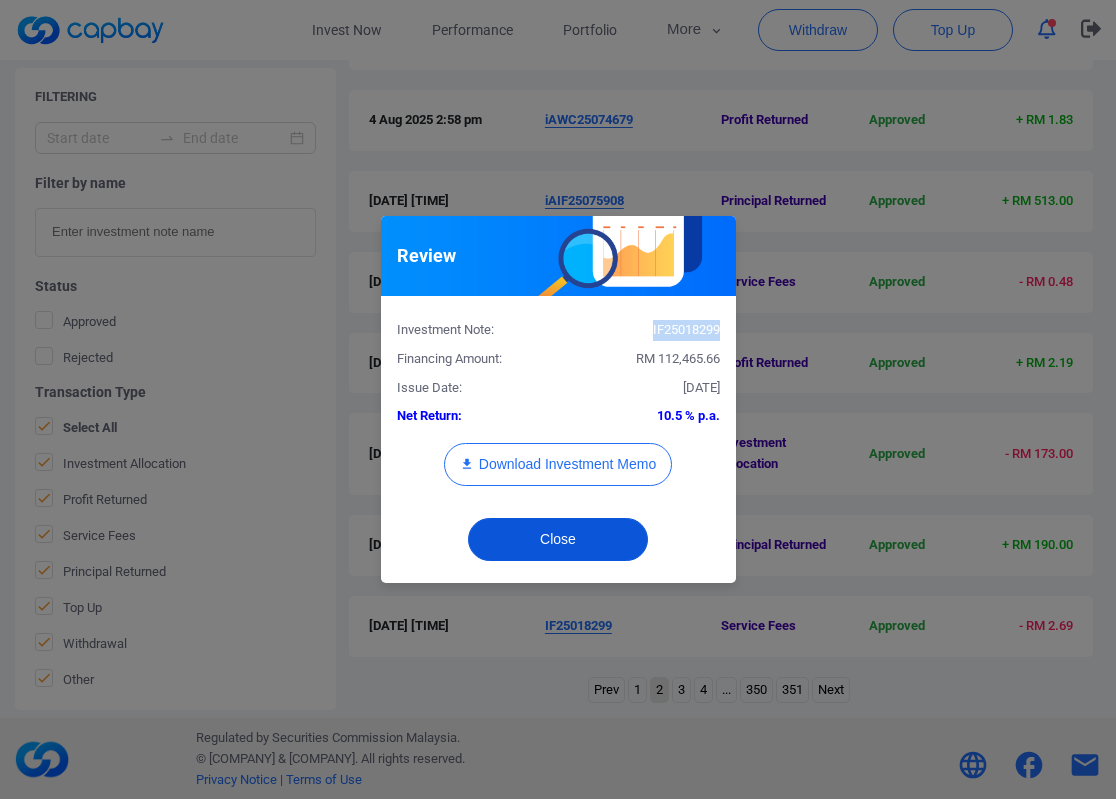 click on "Close" at bounding box center [558, 539] 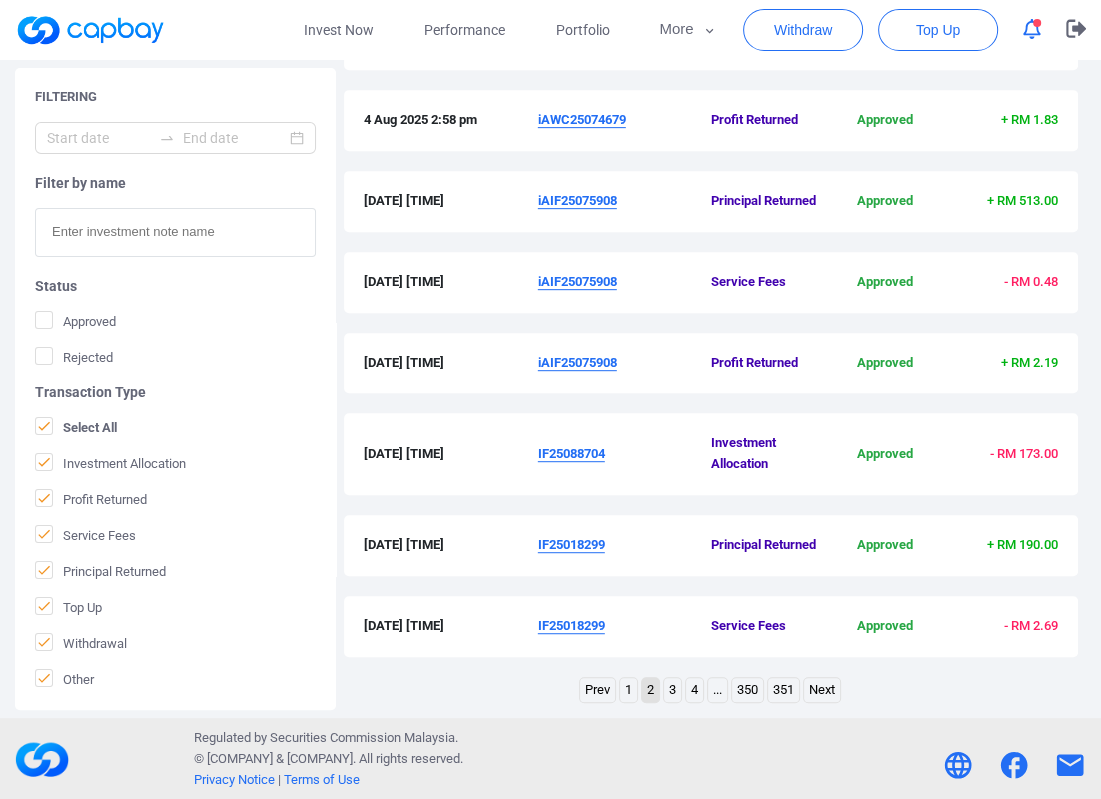 click on "iAIF25075908" at bounding box center (577, 200) 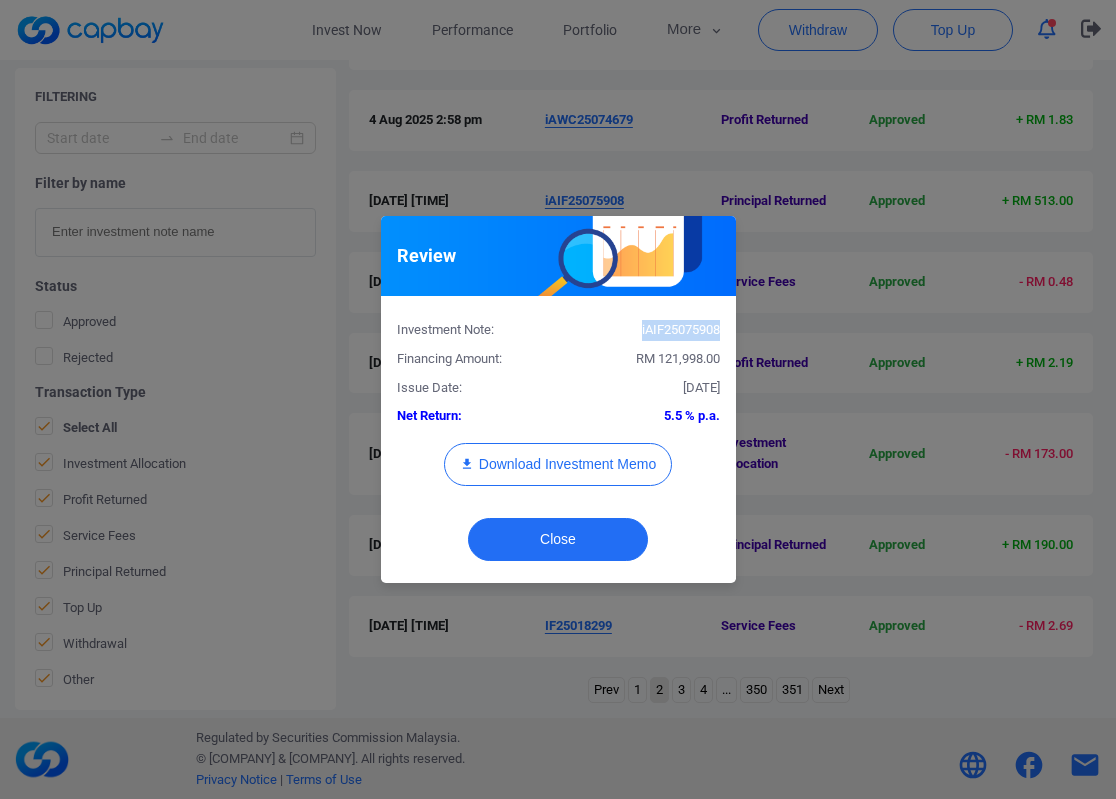drag, startPoint x: 719, startPoint y: 331, endPoint x: 634, endPoint y: 332, distance: 85.00588 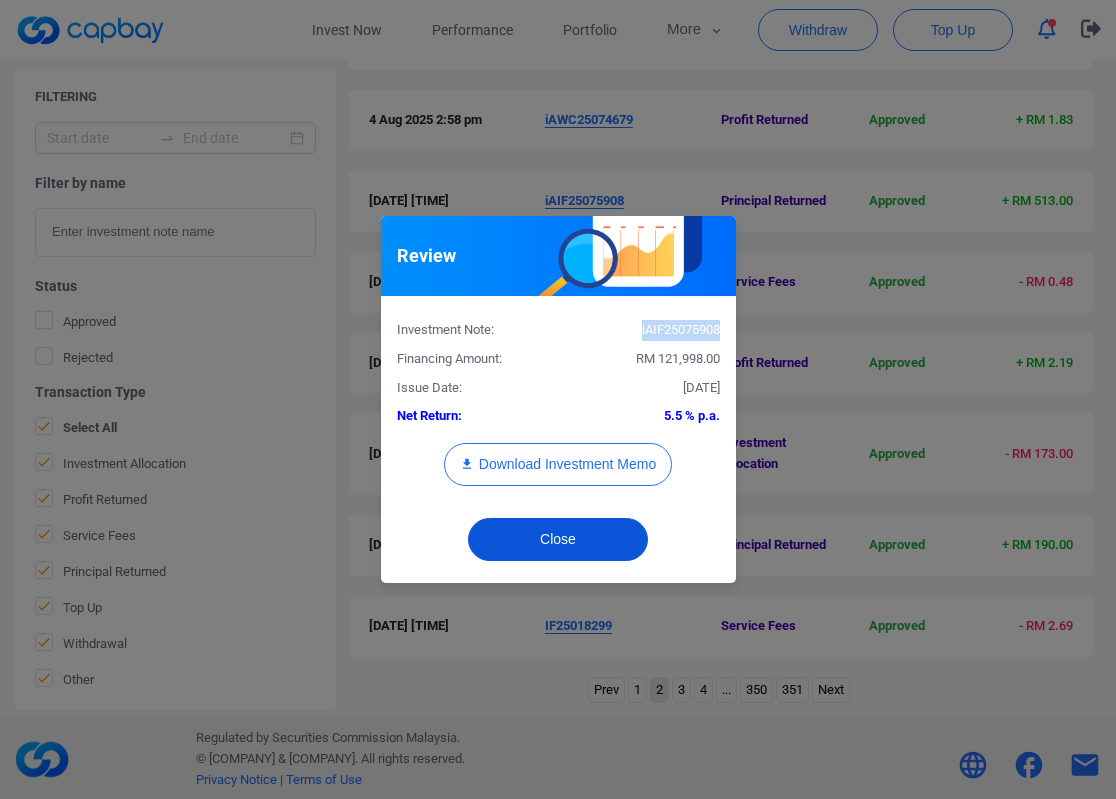 click on "Close" at bounding box center (558, 539) 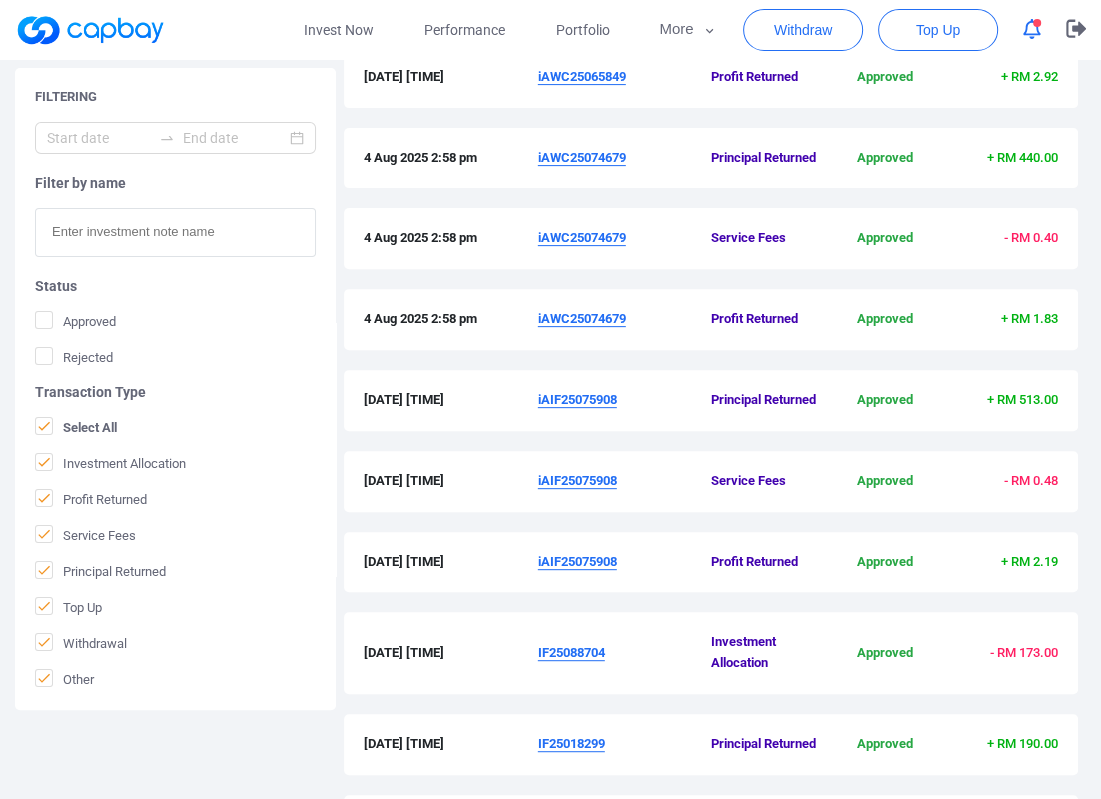 scroll, scrollTop: 432, scrollLeft: 0, axis: vertical 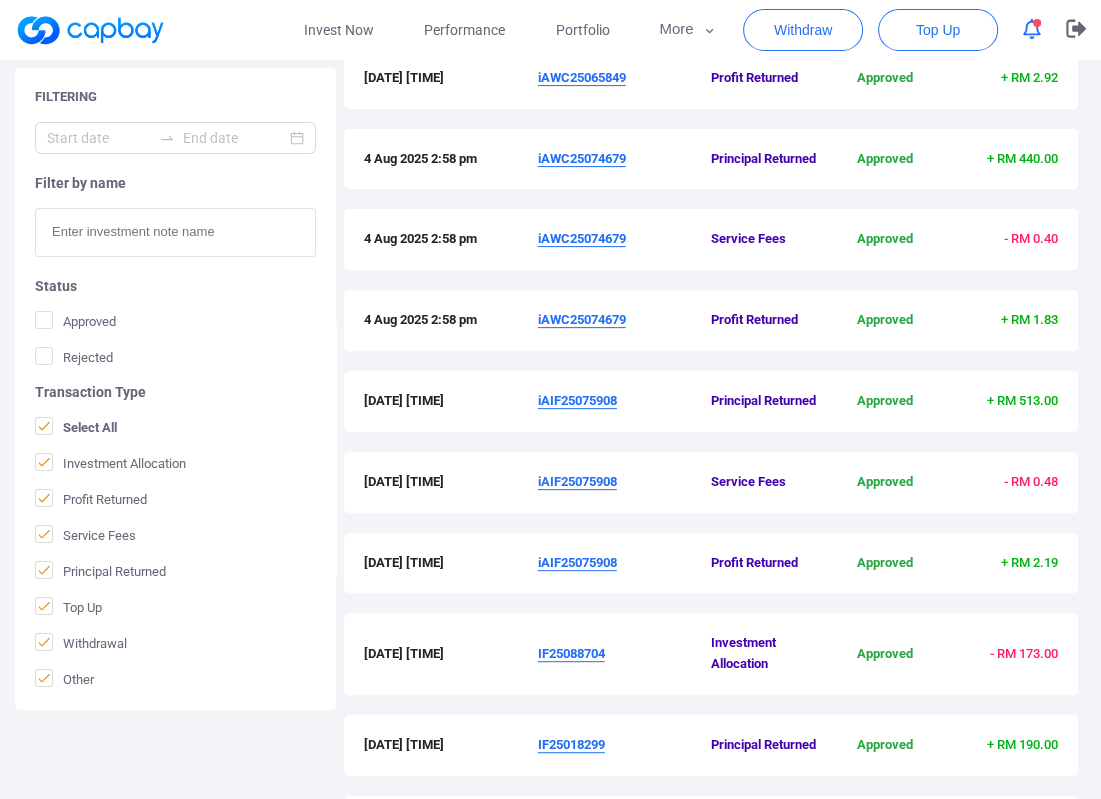 click on "iAWC25074679" at bounding box center [582, 158] 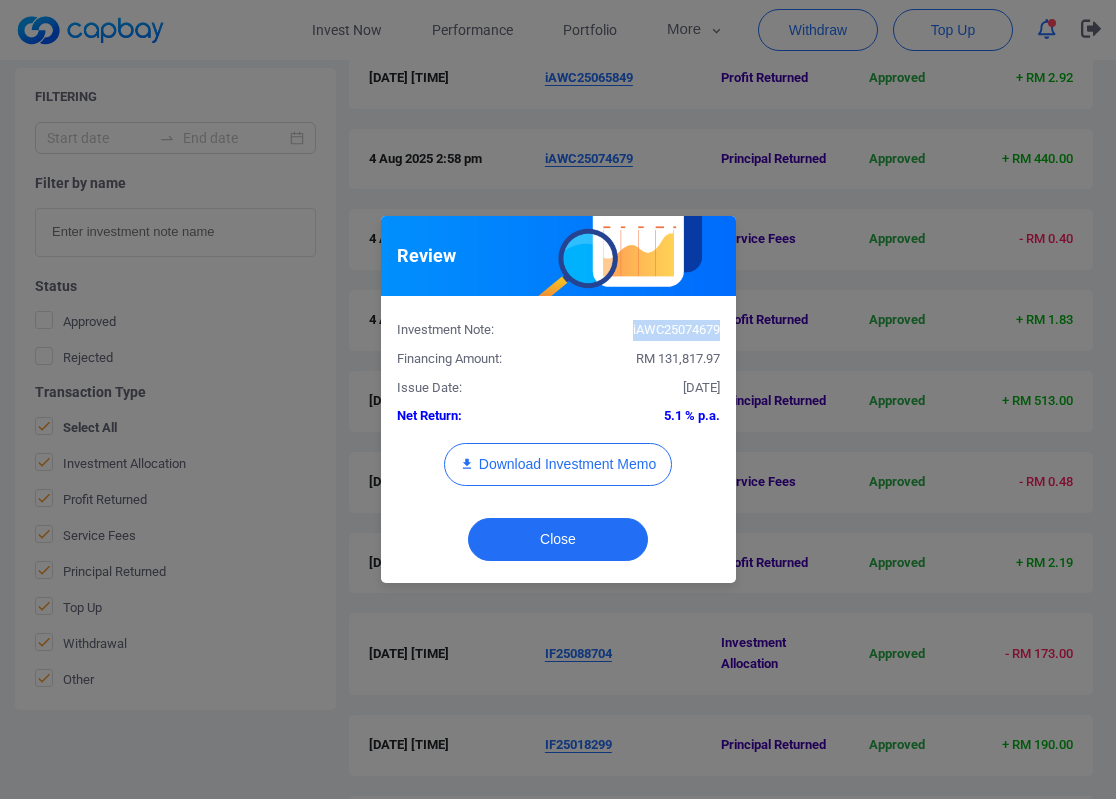 drag, startPoint x: 718, startPoint y: 331, endPoint x: 629, endPoint y: 327, distance: 89.08984 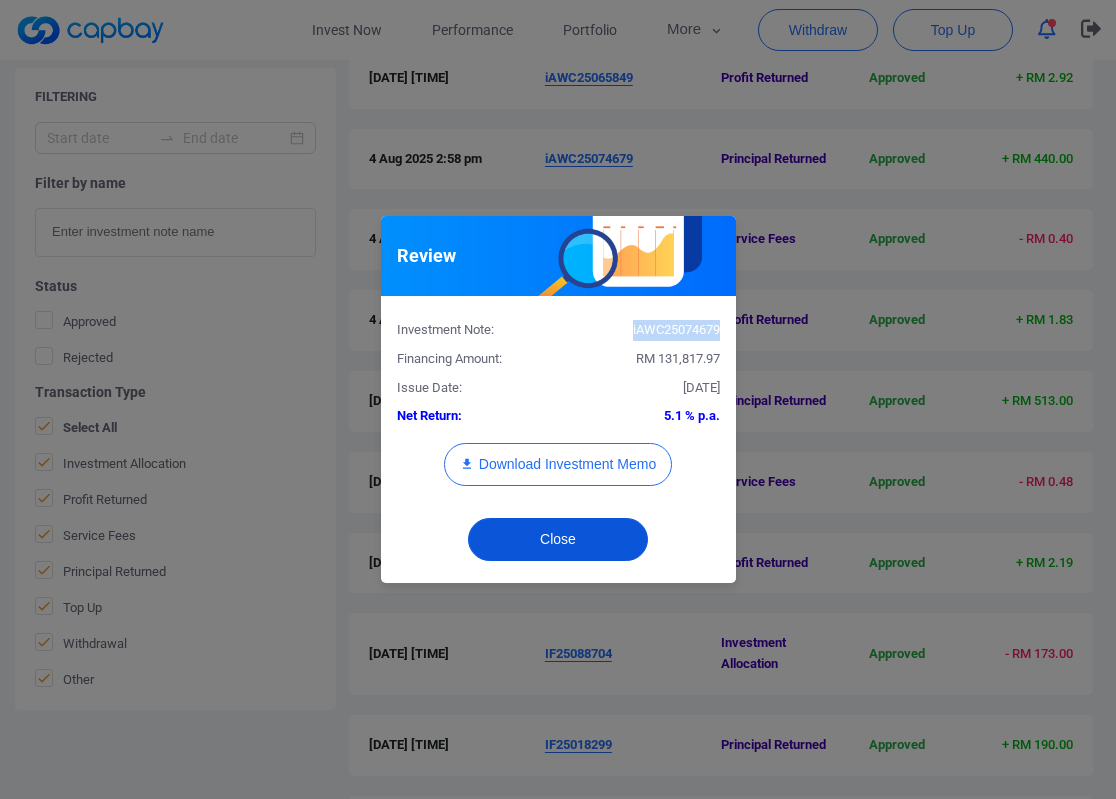 click on "Close" at bounding box center (558, 539) 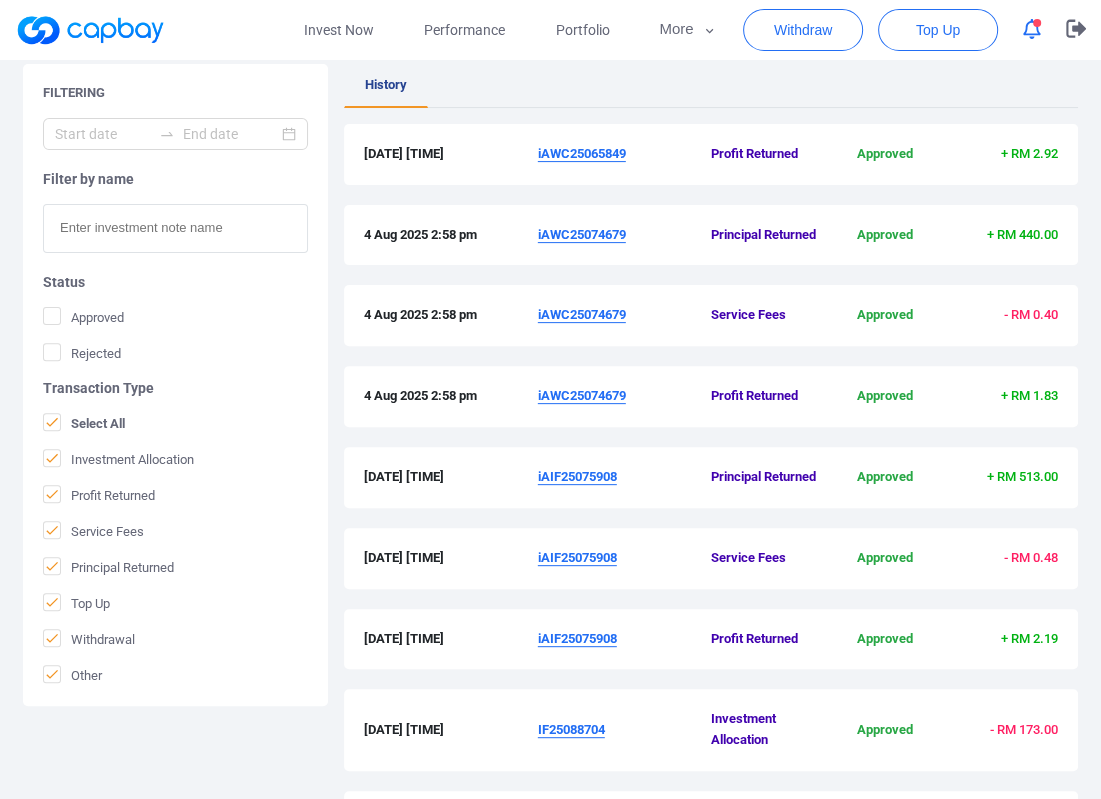 scroll, scrollTop: 232, scrollLeft: 0, axis: vertical 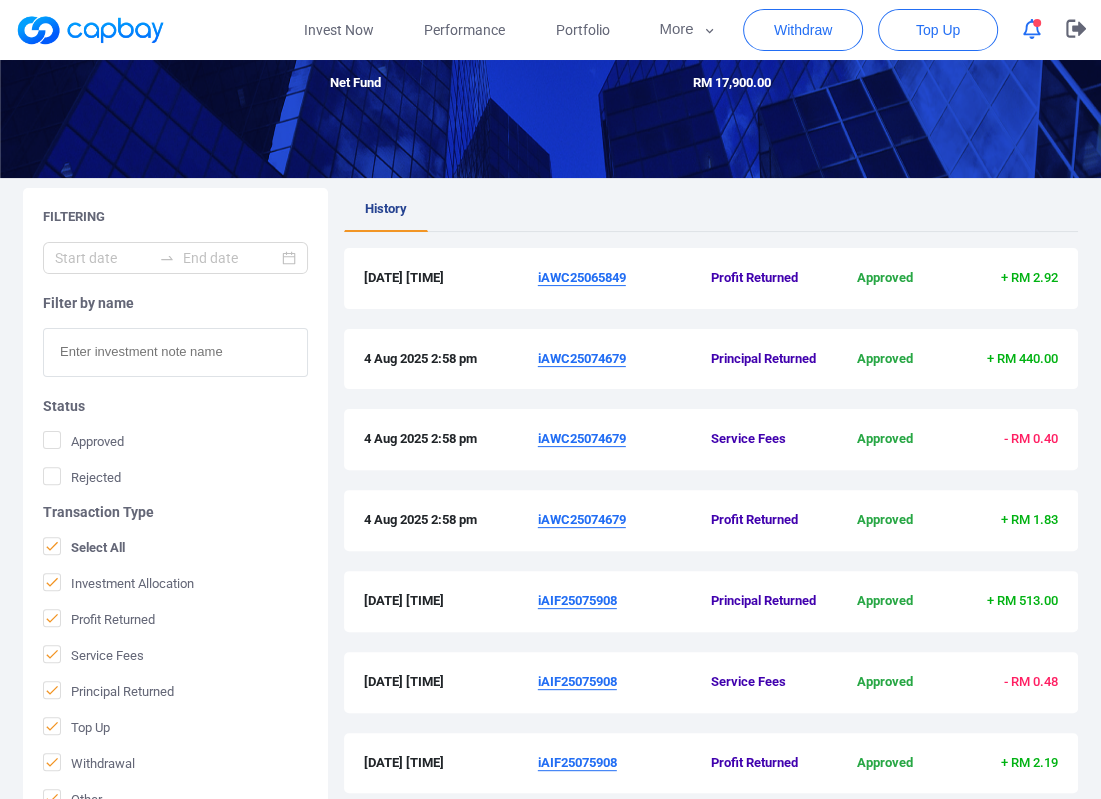 click on "History [DATE] [TIME] [ID] Profit Returned Approved + RM [AMOUNT] [DATE] [TIME] [ID] Principal Returned Approved + RM [AMOUNT] [DATE] [TIME] [ID] Service Fees Approved - RM [AMOUNT] [DATE] [TIME] [ID] Profit Returned Approved + RM [AMOUNT] [DATE] [TIME] [ID] Principal Returned Approved + RM [AMOUNT] [DATE] [TIME] [ID] Service Fees Approved - RM [AMOUNT] [DATE] [TIME] [ID] Profit Returned Approved + RM [AMOUNT] [DATE] [TIME] [ID] Investment Allocation Approved - RM [AMOUNT] [DATE] [TIME] [ID] Principal Returned Approved + RM [AMOUNT] [DATE] [TIME] [ID] Service Fees Approved - RM [AMOUNT]" at bounding box center [711, 632] 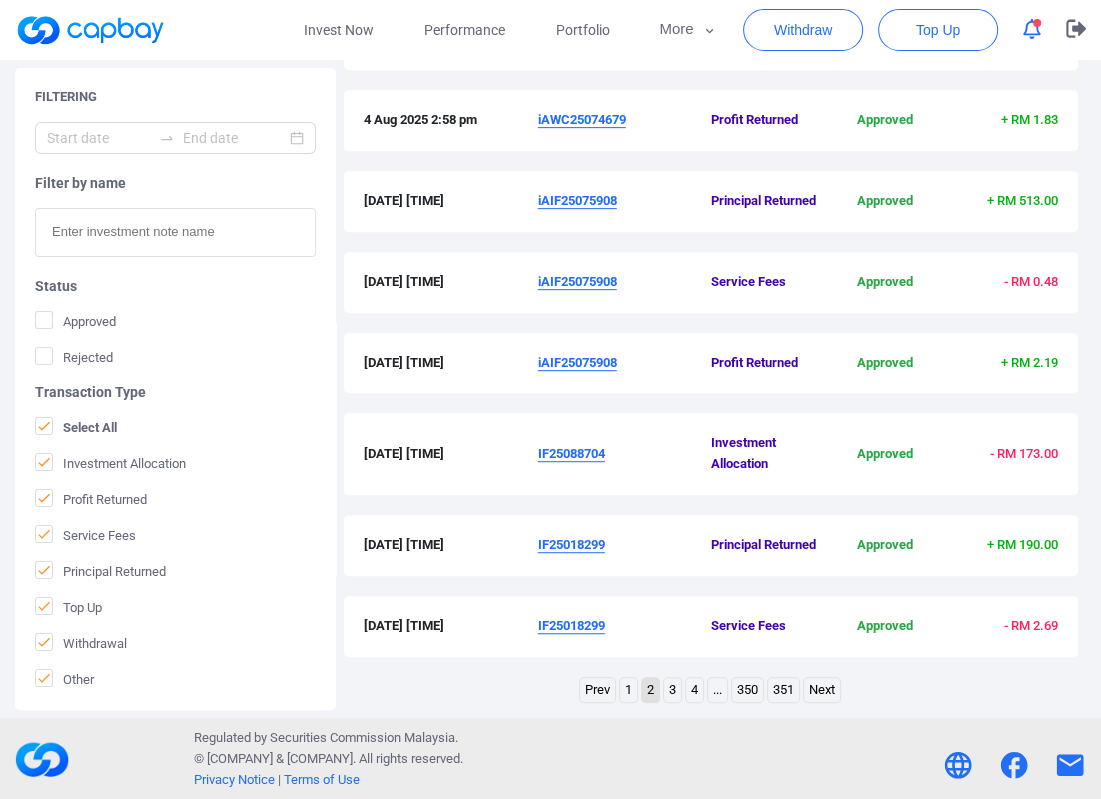 click on "1" at bounding box center (628, 690) 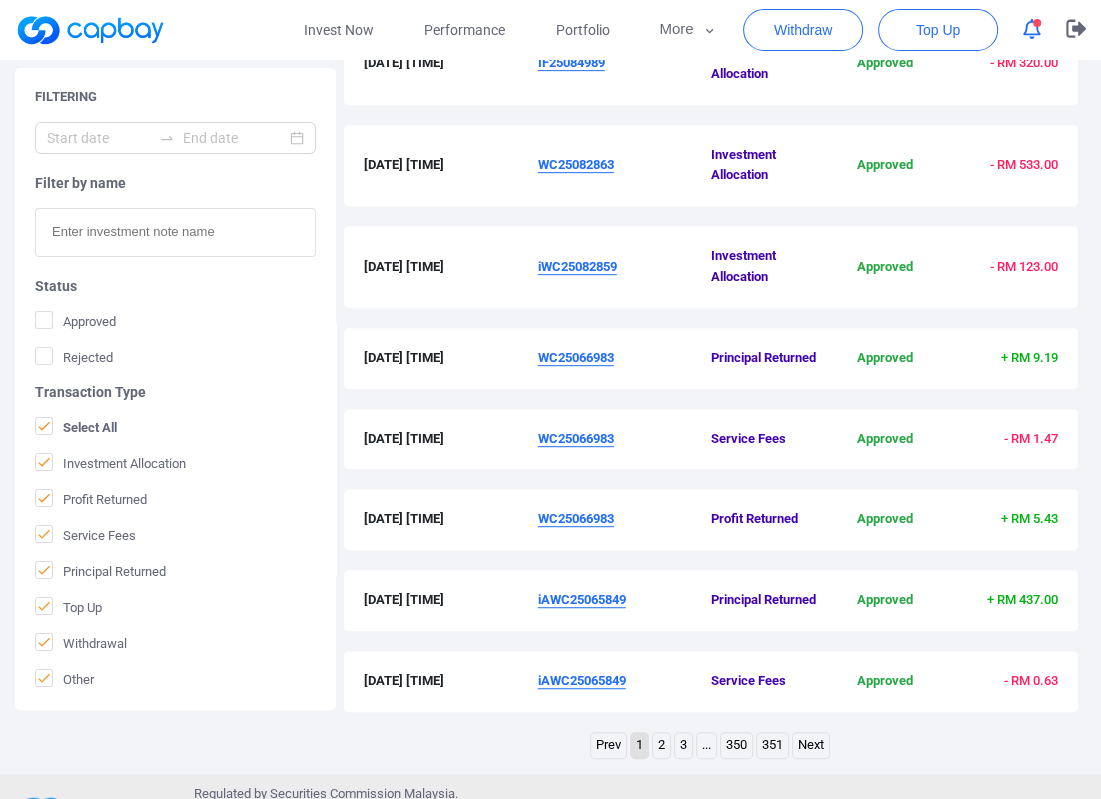 scroll, scrollTop: 716, scrollLeft: 0, axis: vertical 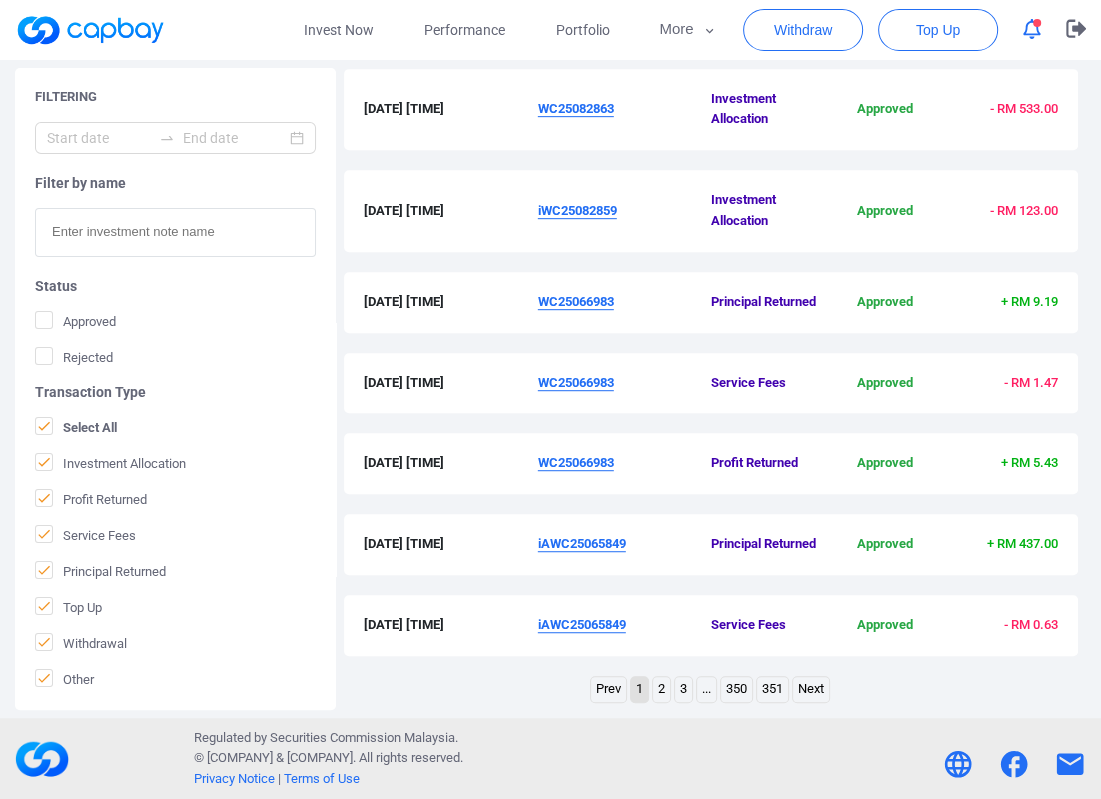 click on "iAWC25065849" at bounding box center (582, 543) 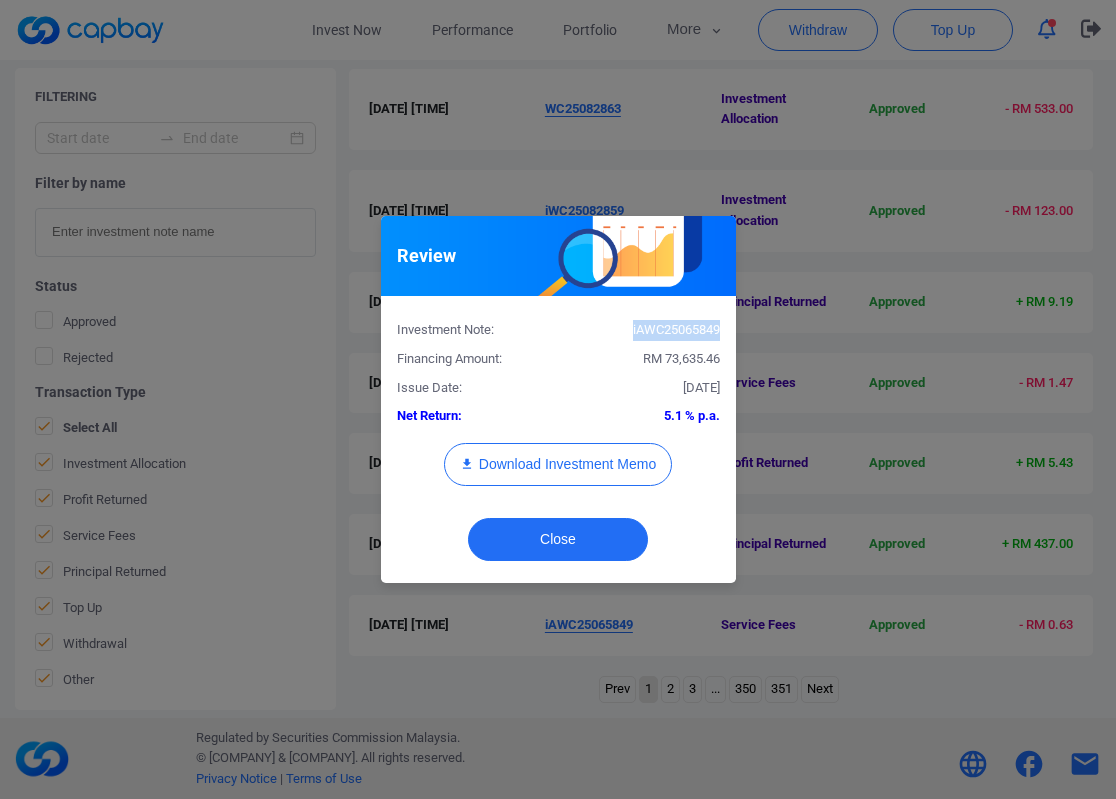 drag, startPoint x: 720, startPoint y: 327, endPoint x: 631, endPoint y: 326, distance: 89.005615 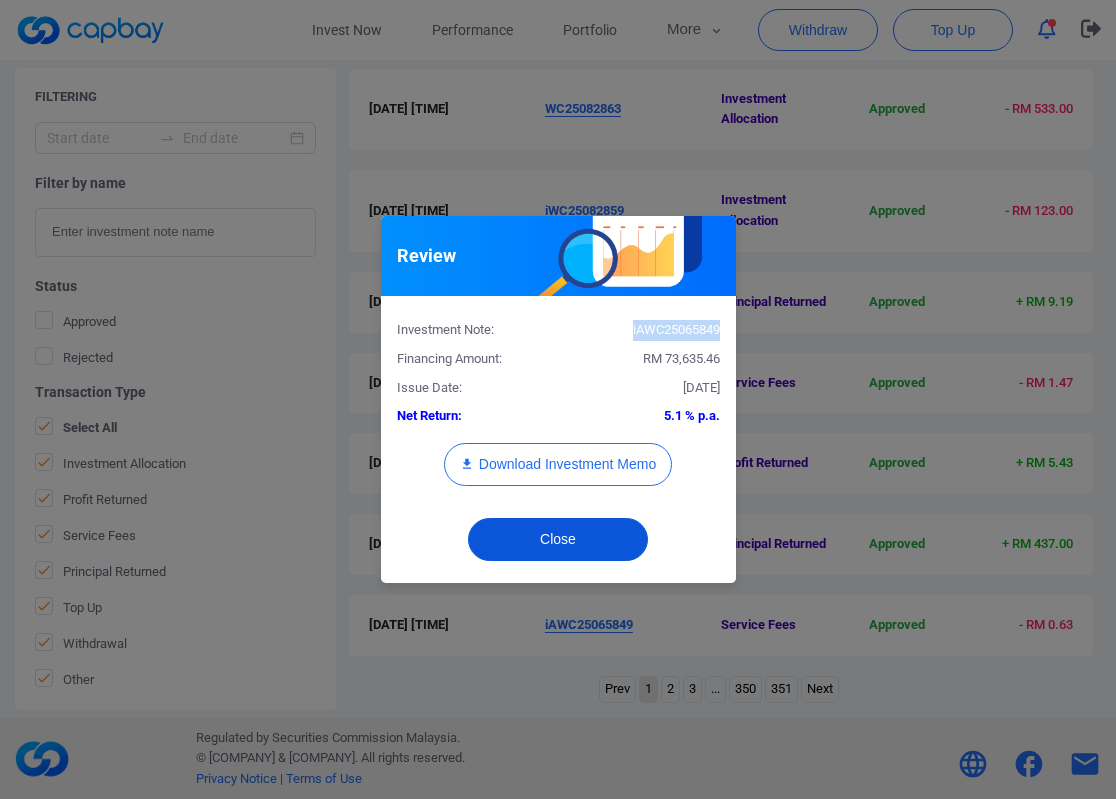 click on "Close" at bounding box center [558, 539] 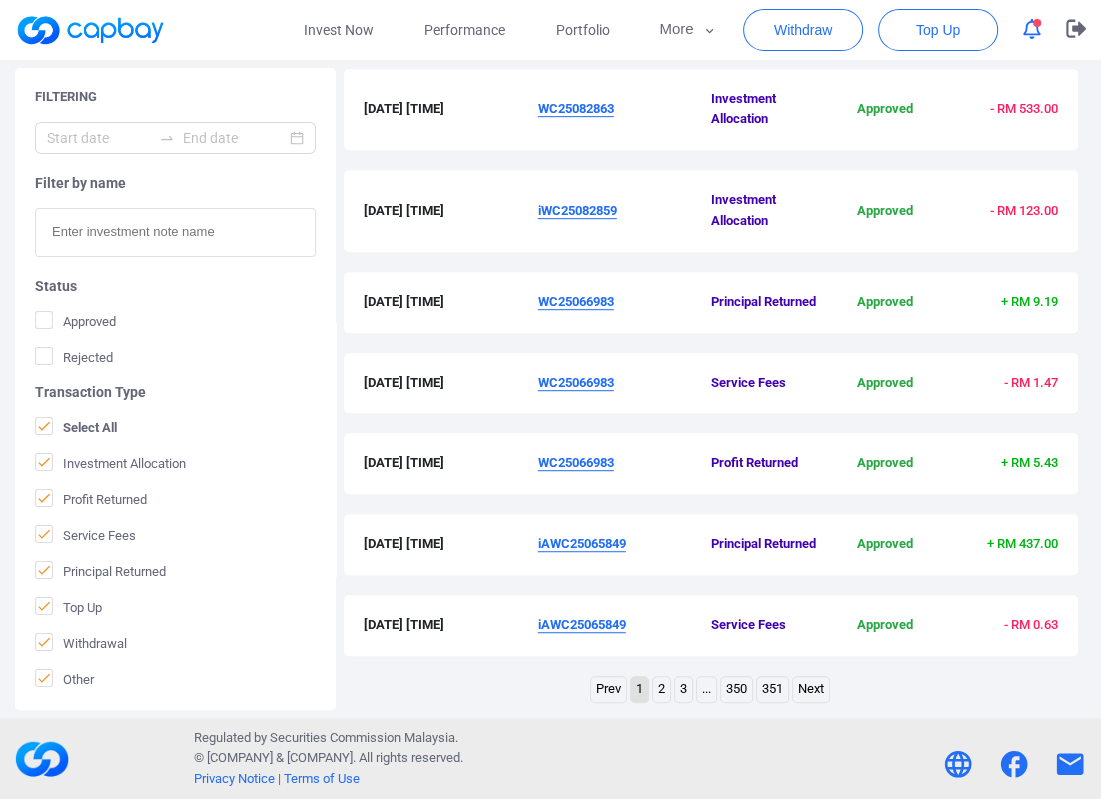 click on "WC25066983" at bounding box center [576, 301] 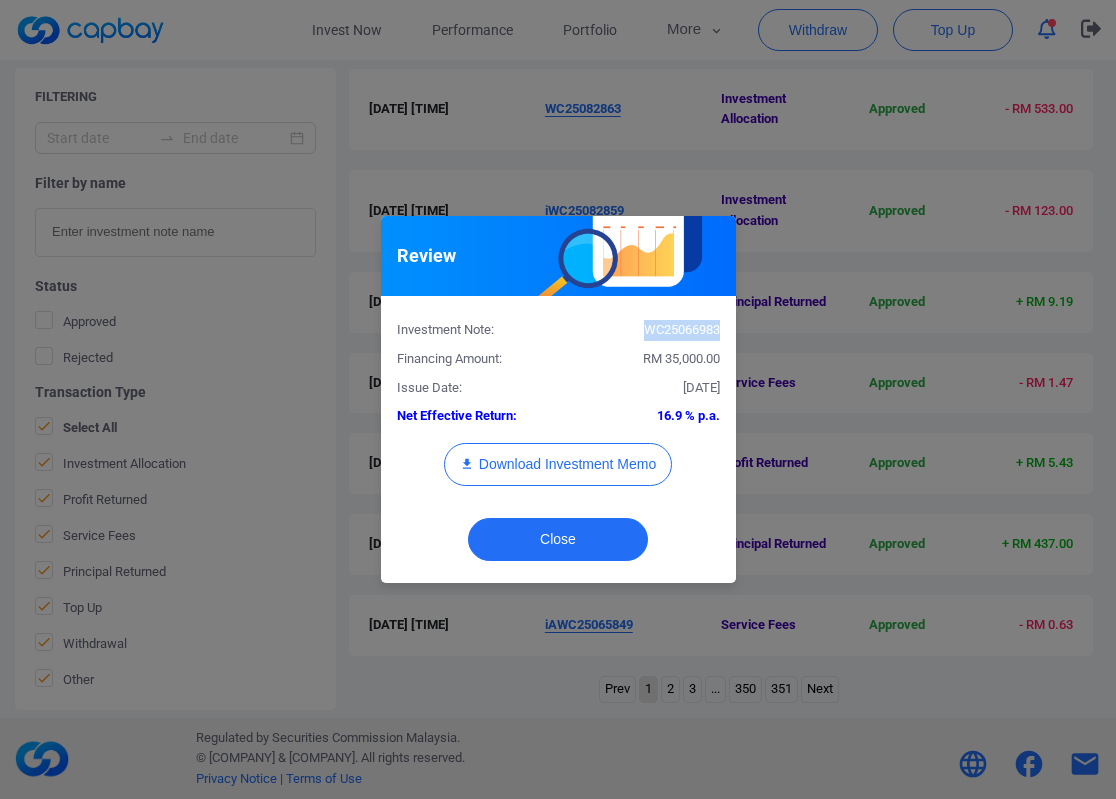 drag, startPoint x: 725, startPoint y: 331, endPoint x: 644, endPoint y: 336, distance: 81.154175 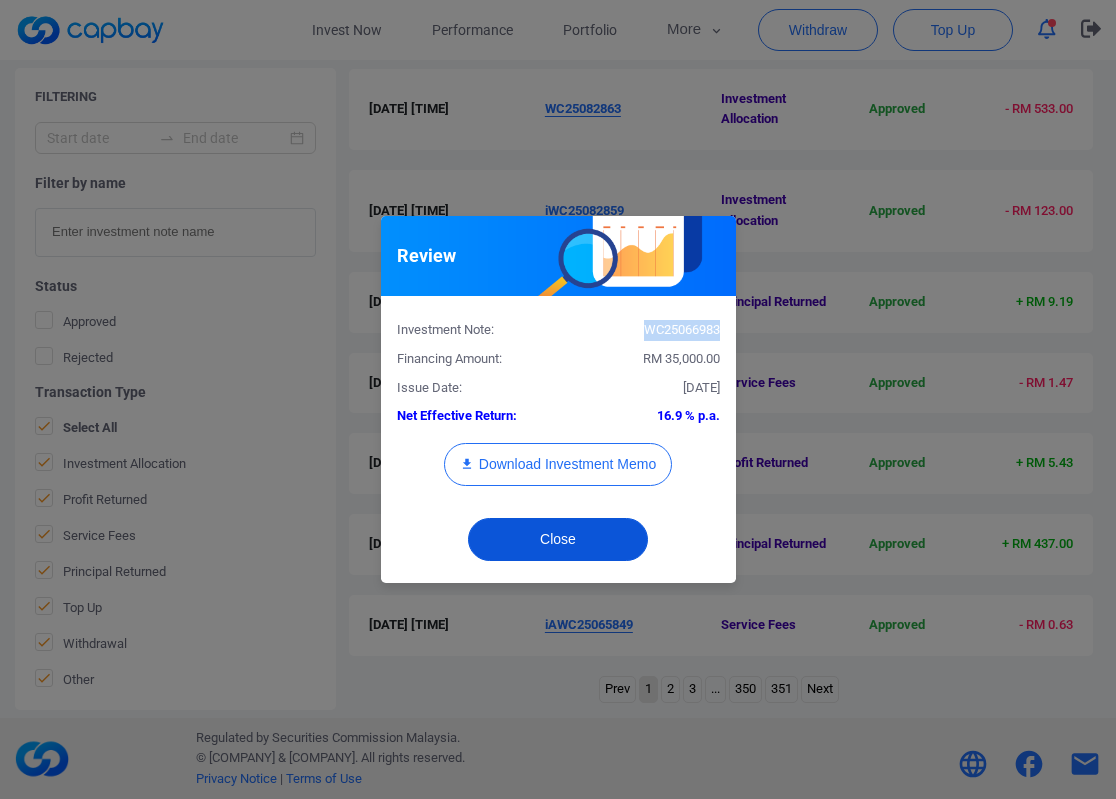 click on "Close" at bounding box center (558, 539) 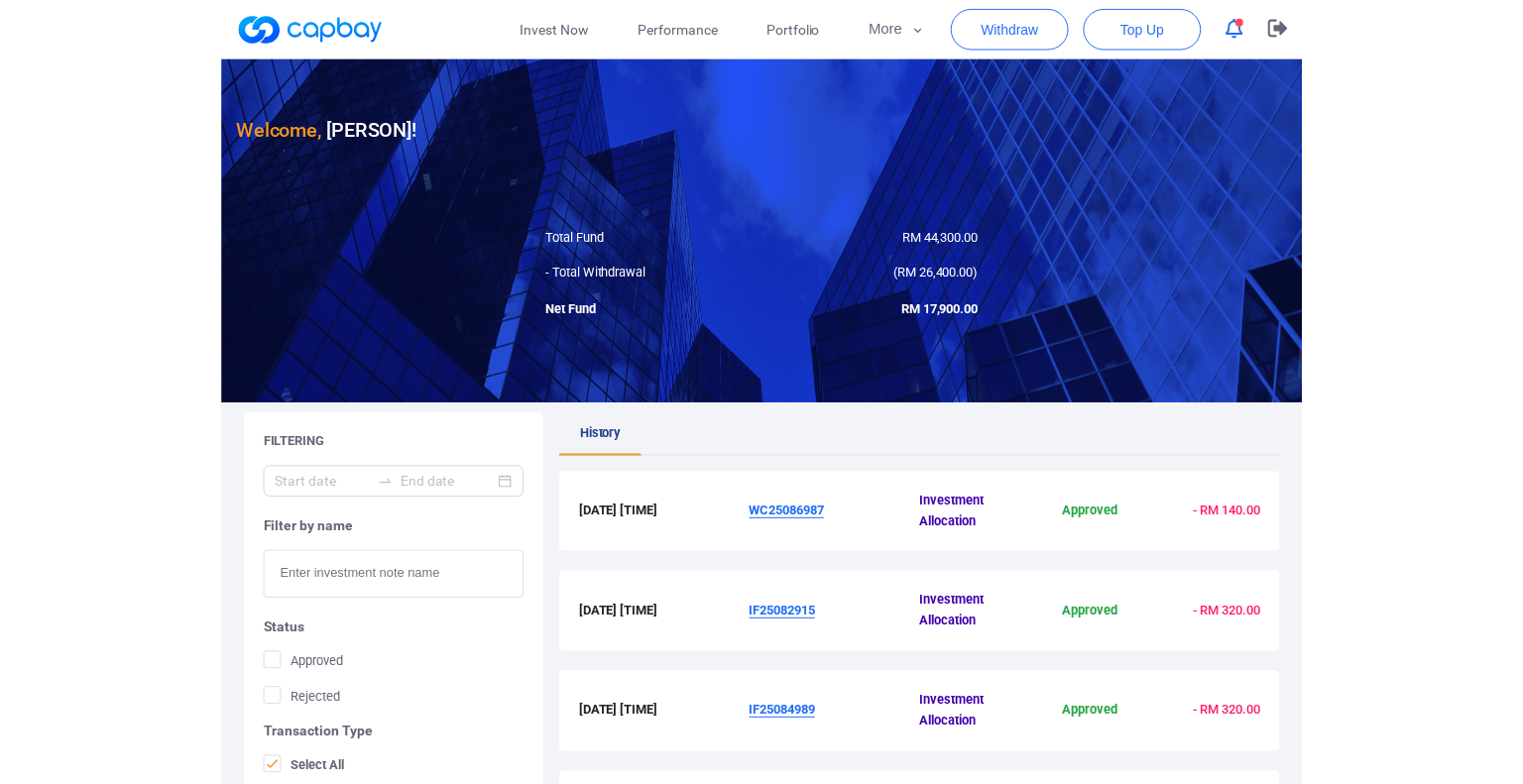 scroll, scrollTop: 0, scrollLeft: 0, axis: both 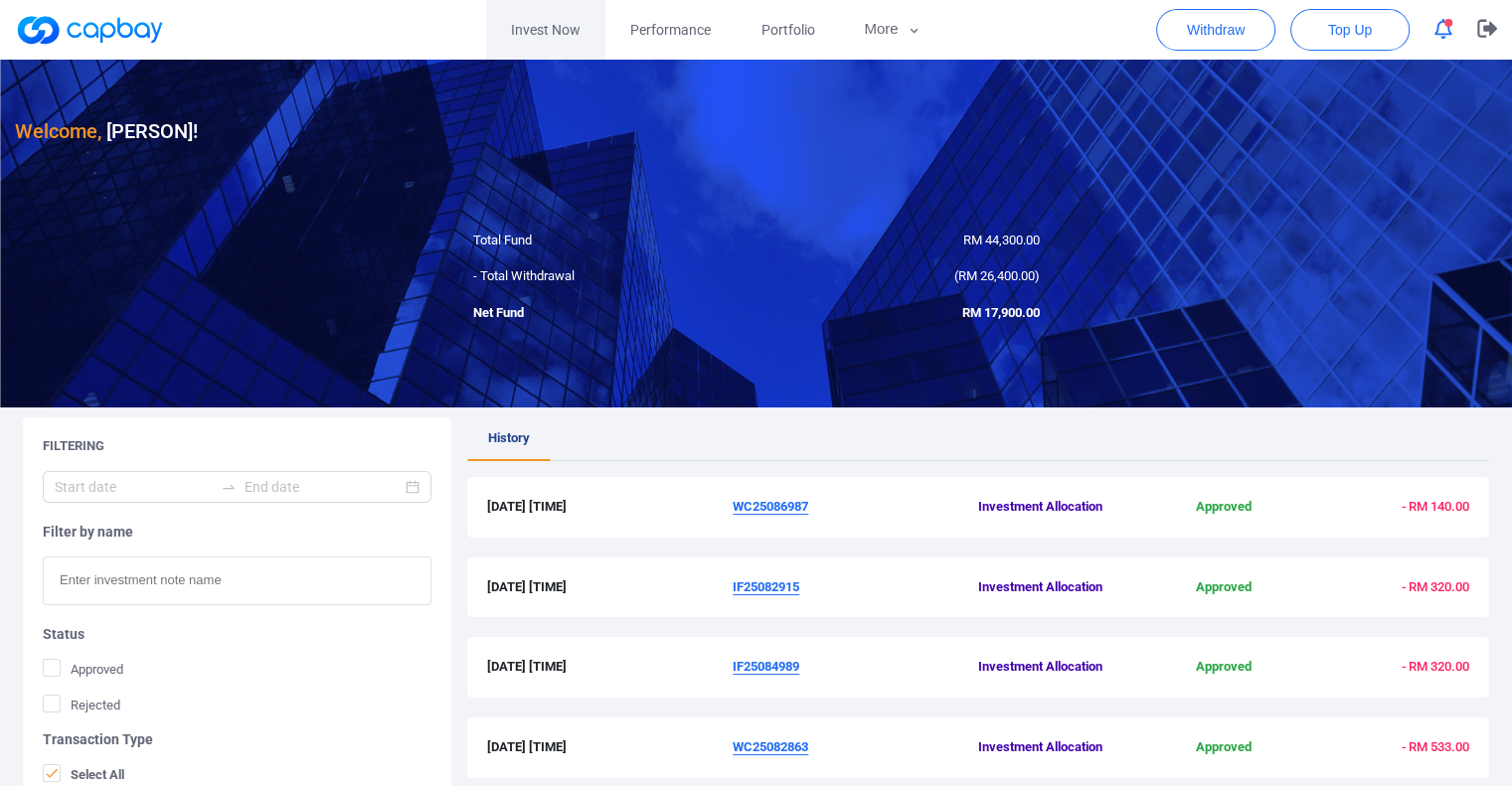 click on "Invest Now" at bounding box center [546, 30] 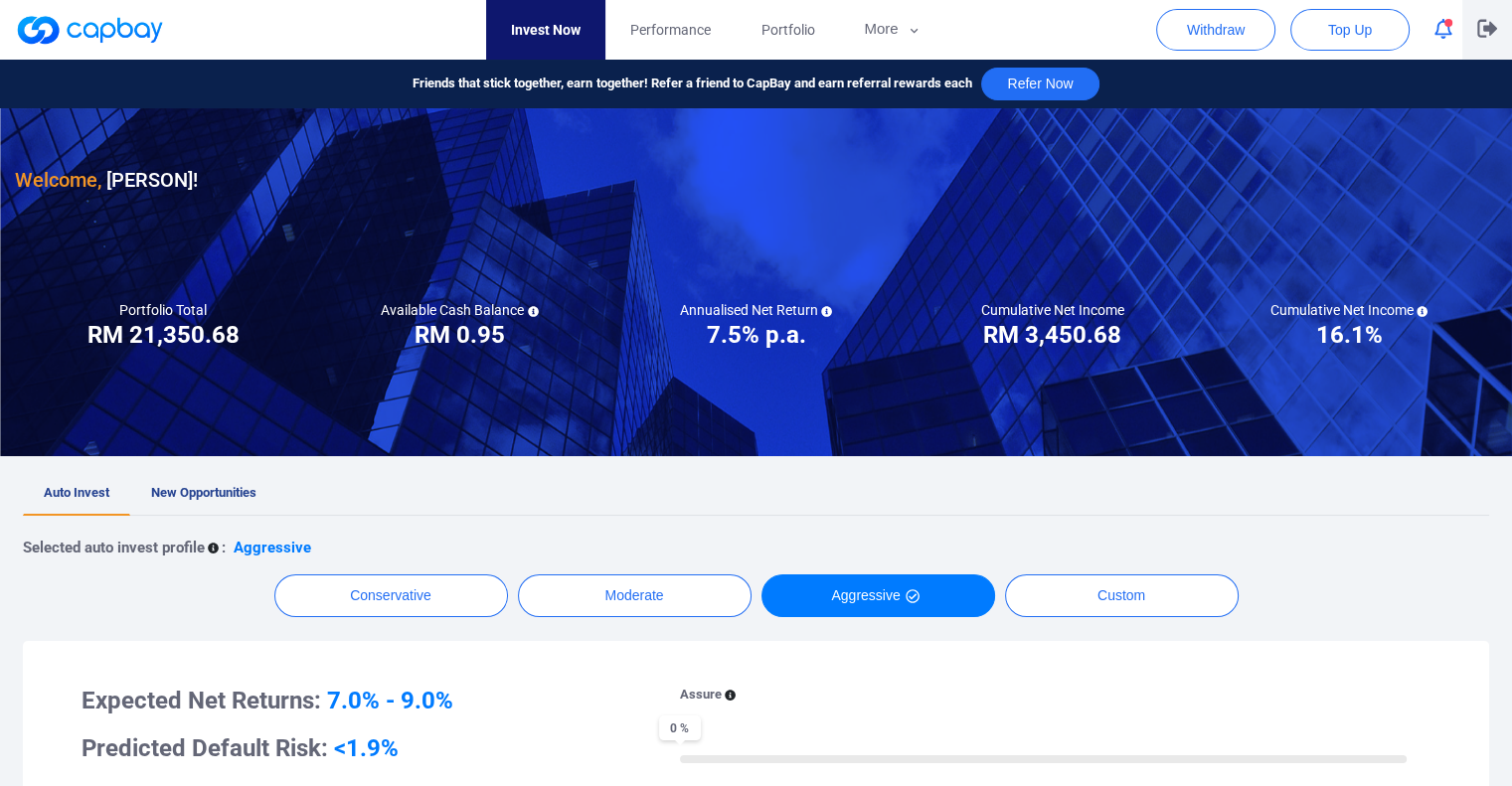 click at bounding box center (1487, 30) 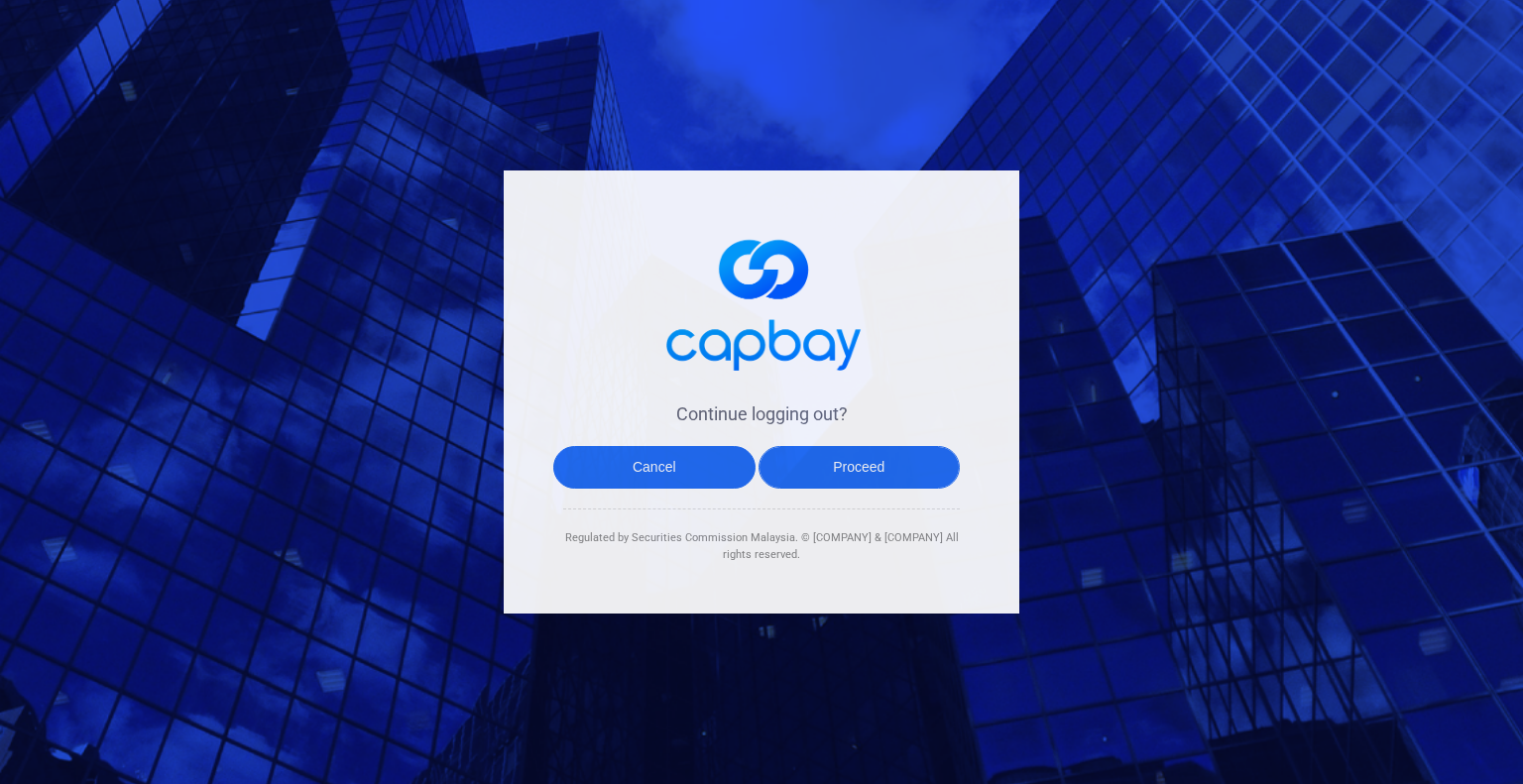 click on "Proceed" at bounding box center (860, 467) 